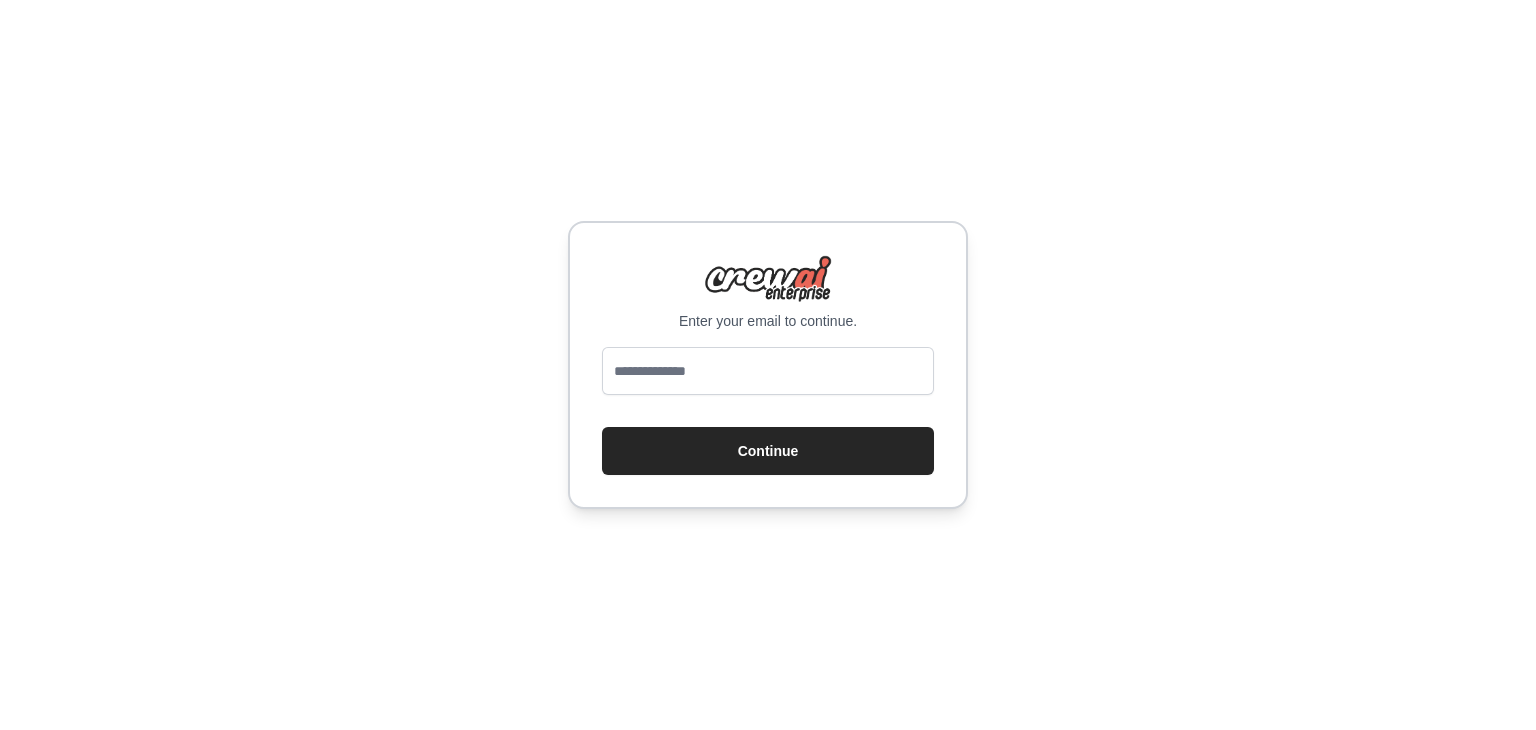 scroll, scrollTop: 0, scrollLeft: 0, axis: both 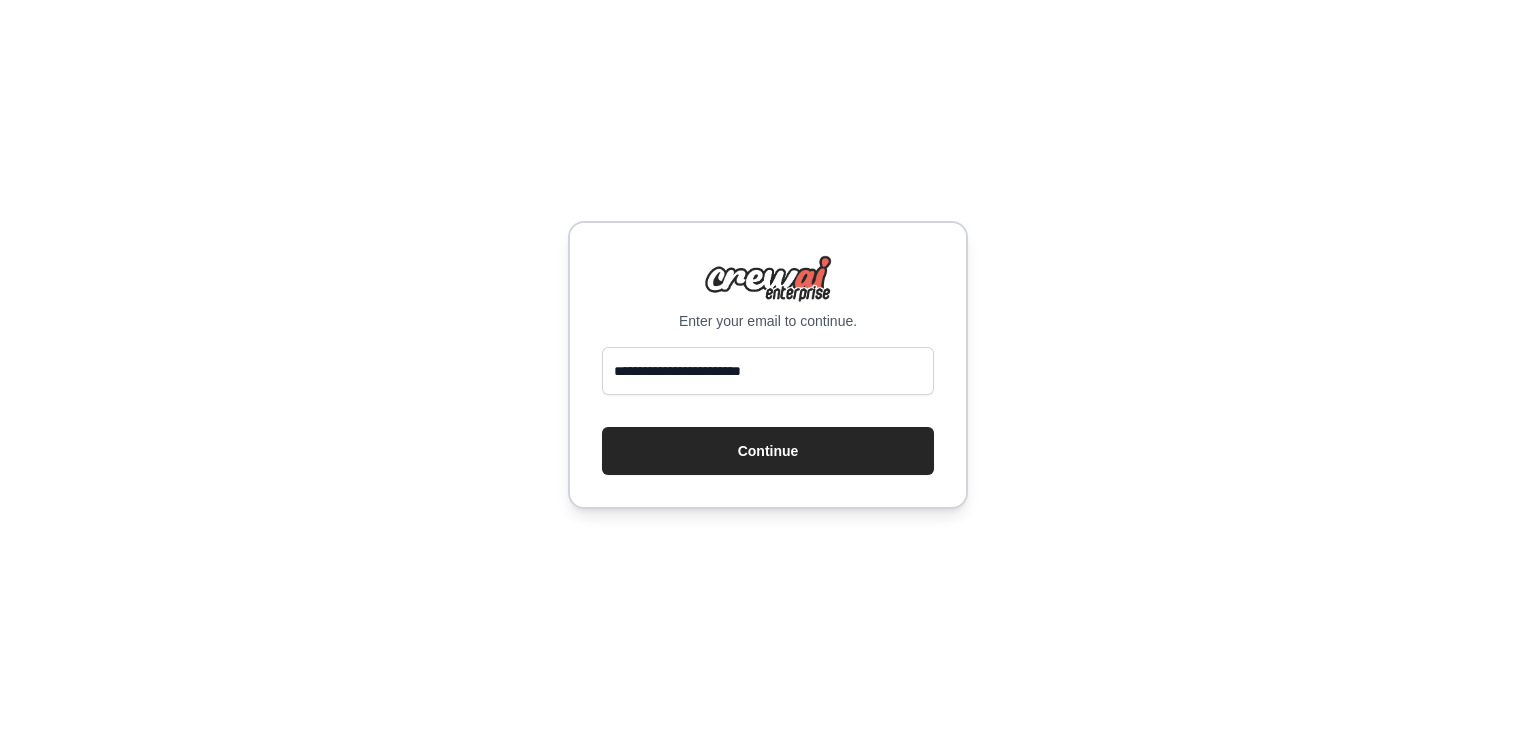 click on "**********" at bounding box center [768, 371] 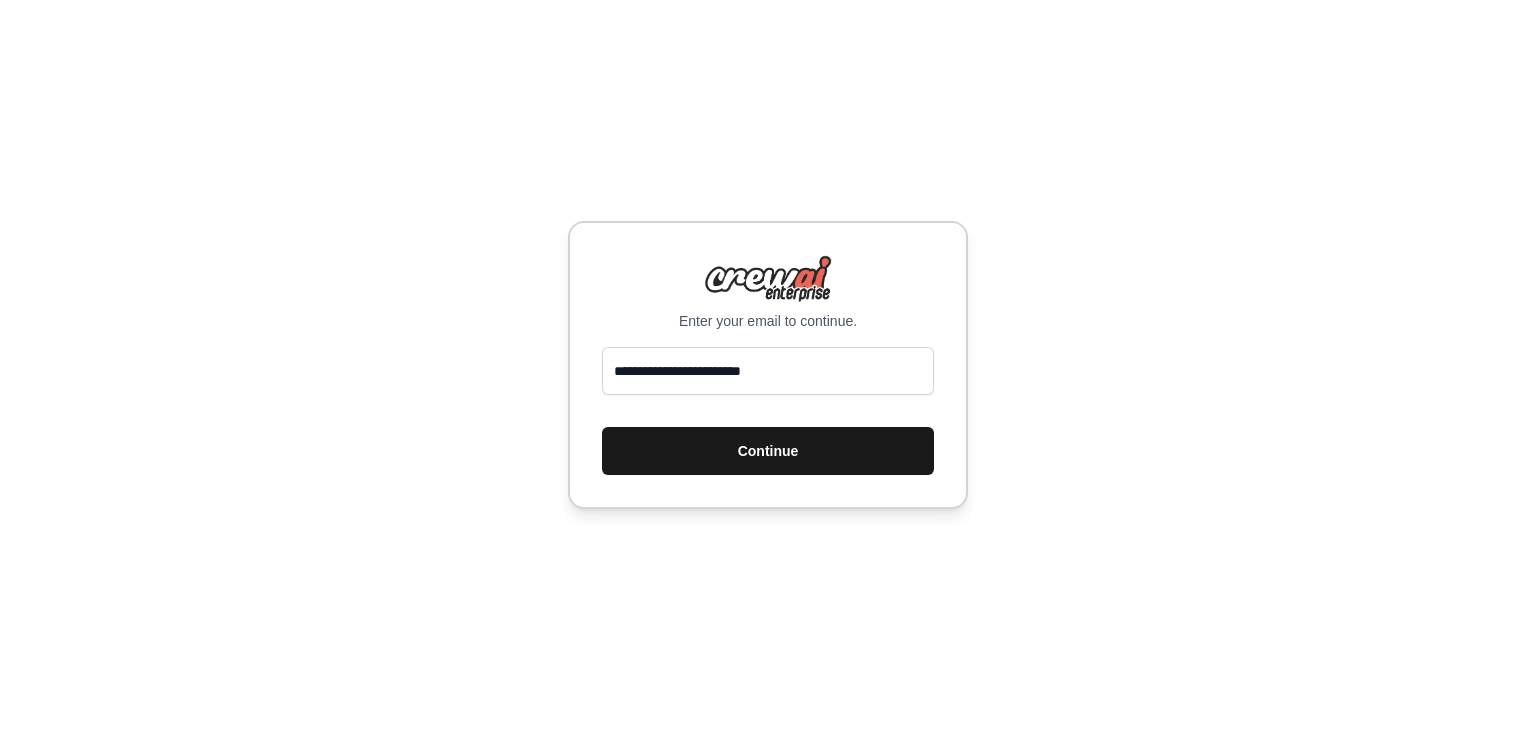type on "**********" 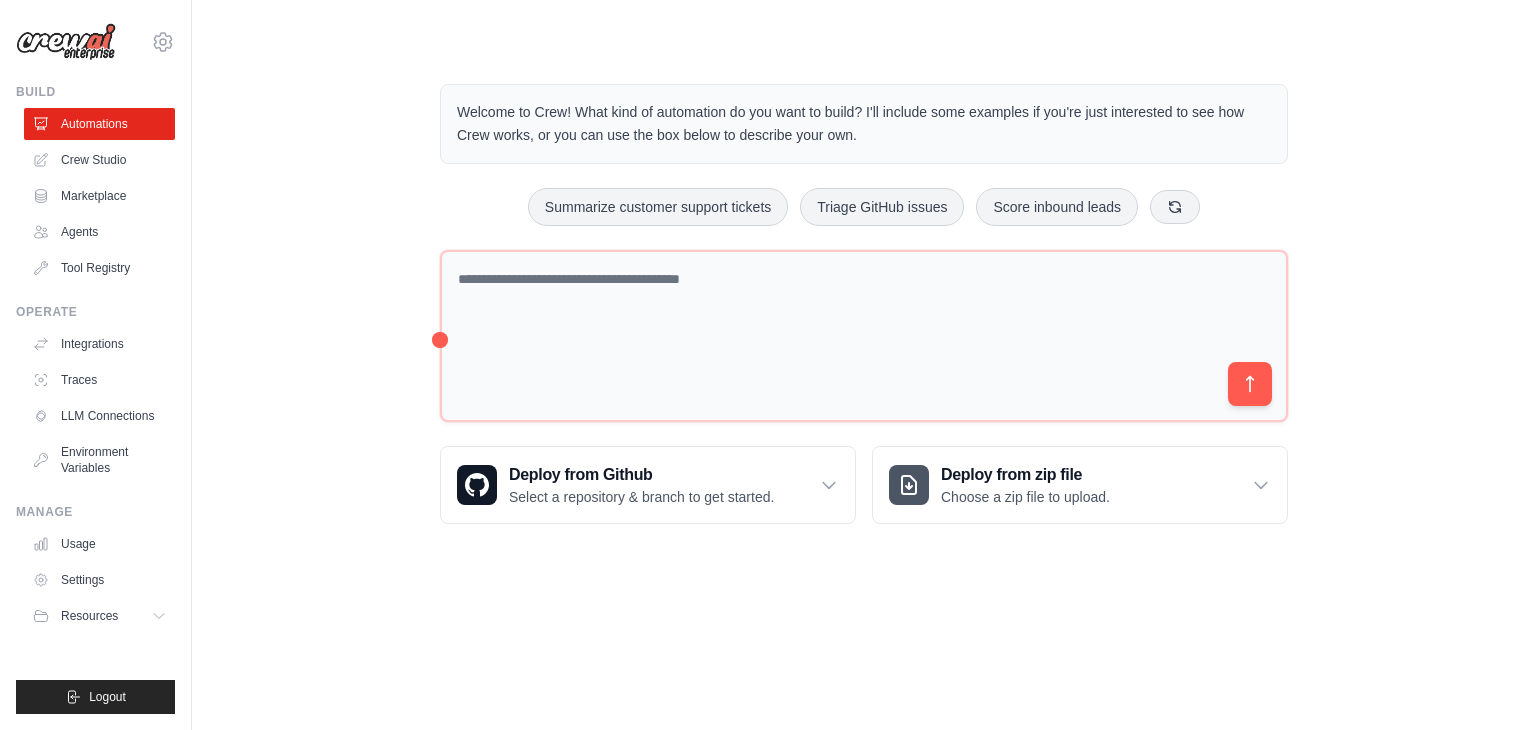 scroll, scrollTop: 0, scrollLeft: 0, axis: both 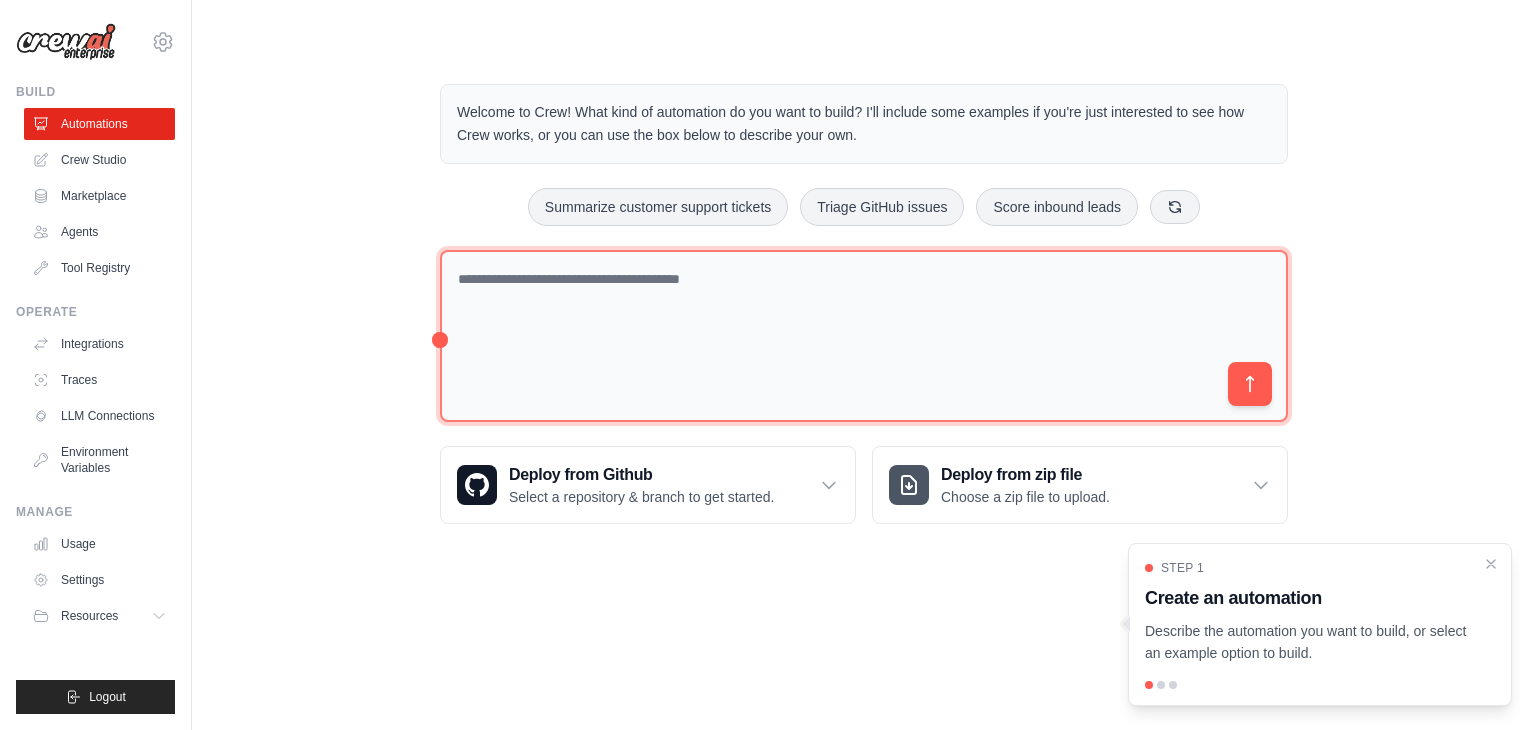 click at bounding box center [864, 336] 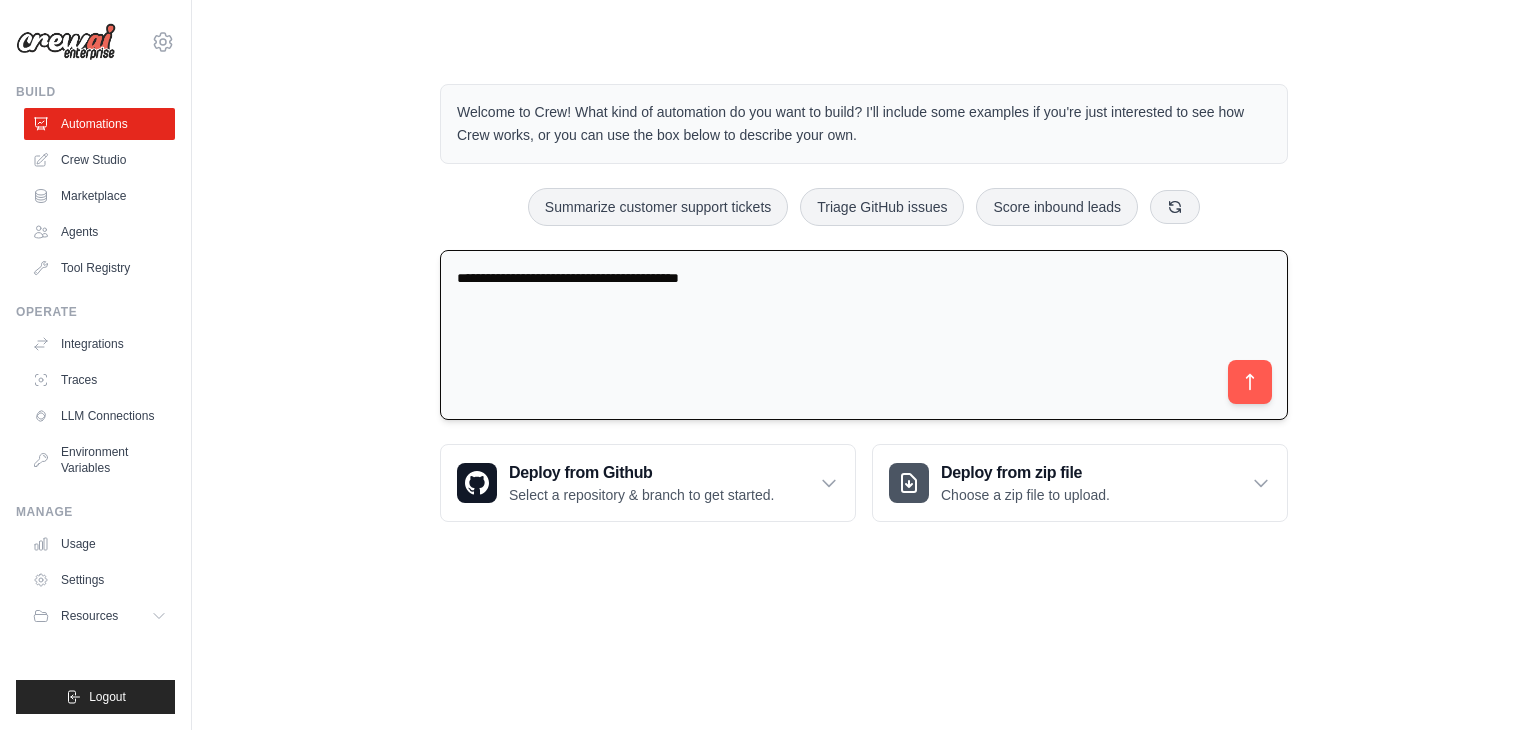 type on "**********" 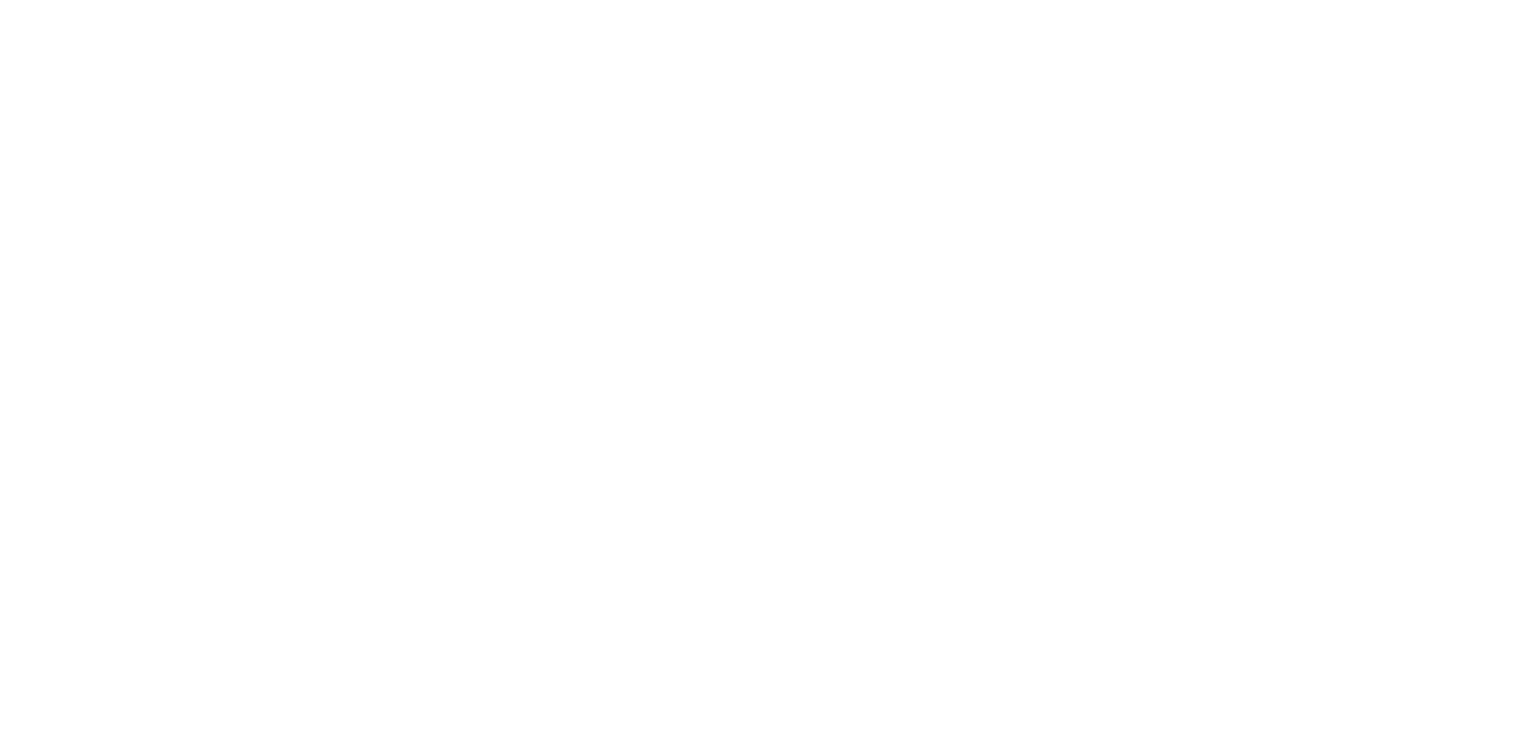 scroll, scrollTop: 0, scrollLeft: 0, axis: both 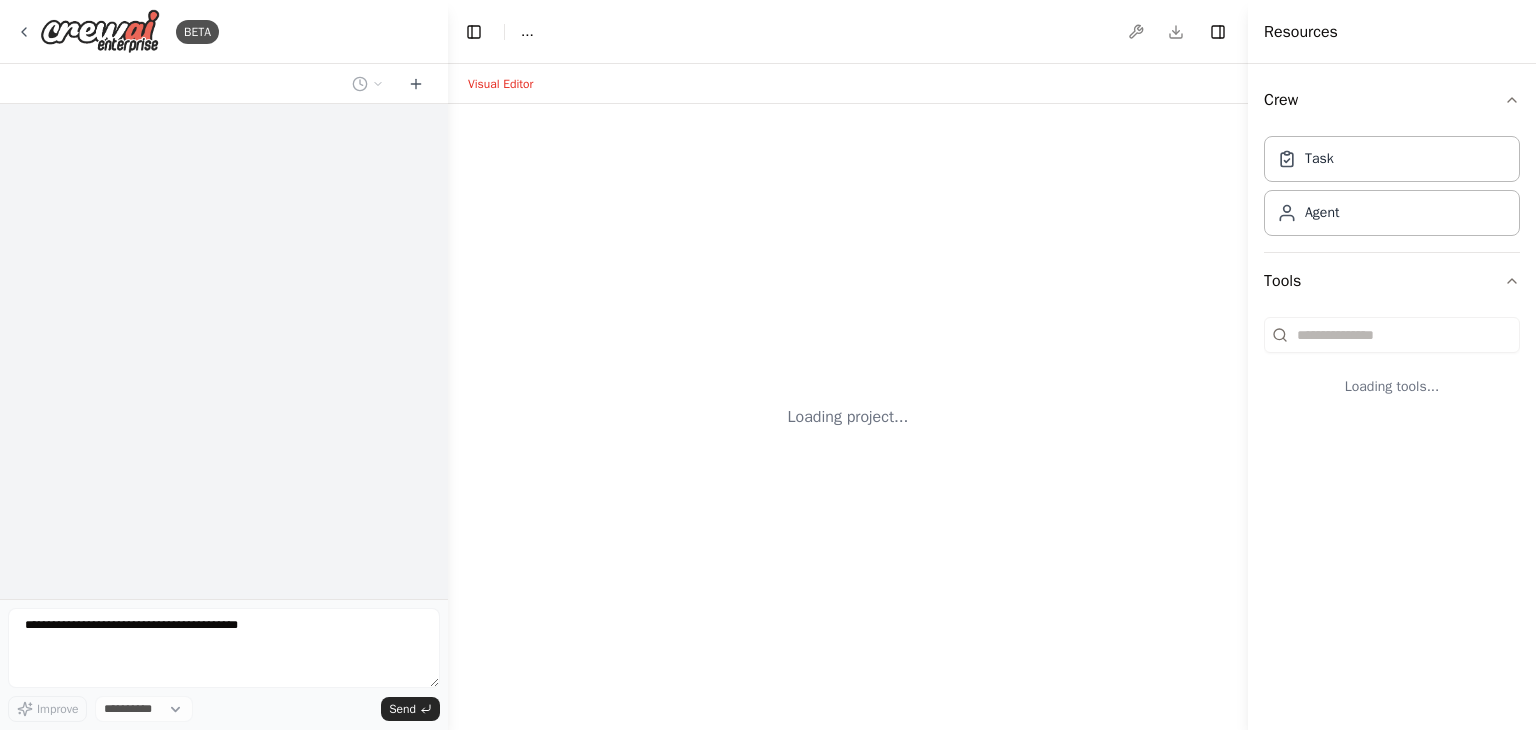 select on "****" 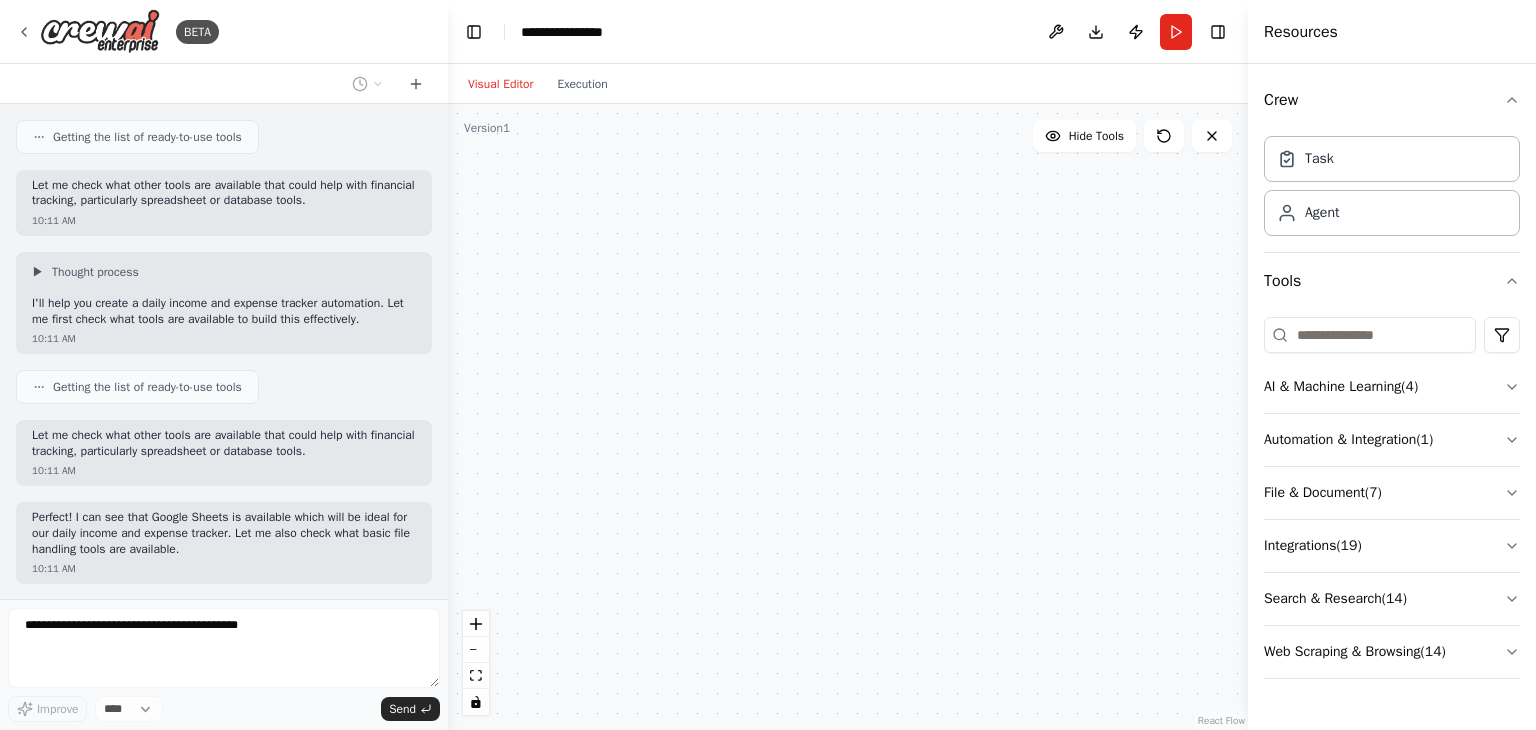 scroll, scrollTop: 287, scrollLeft: 0, axis: vertical 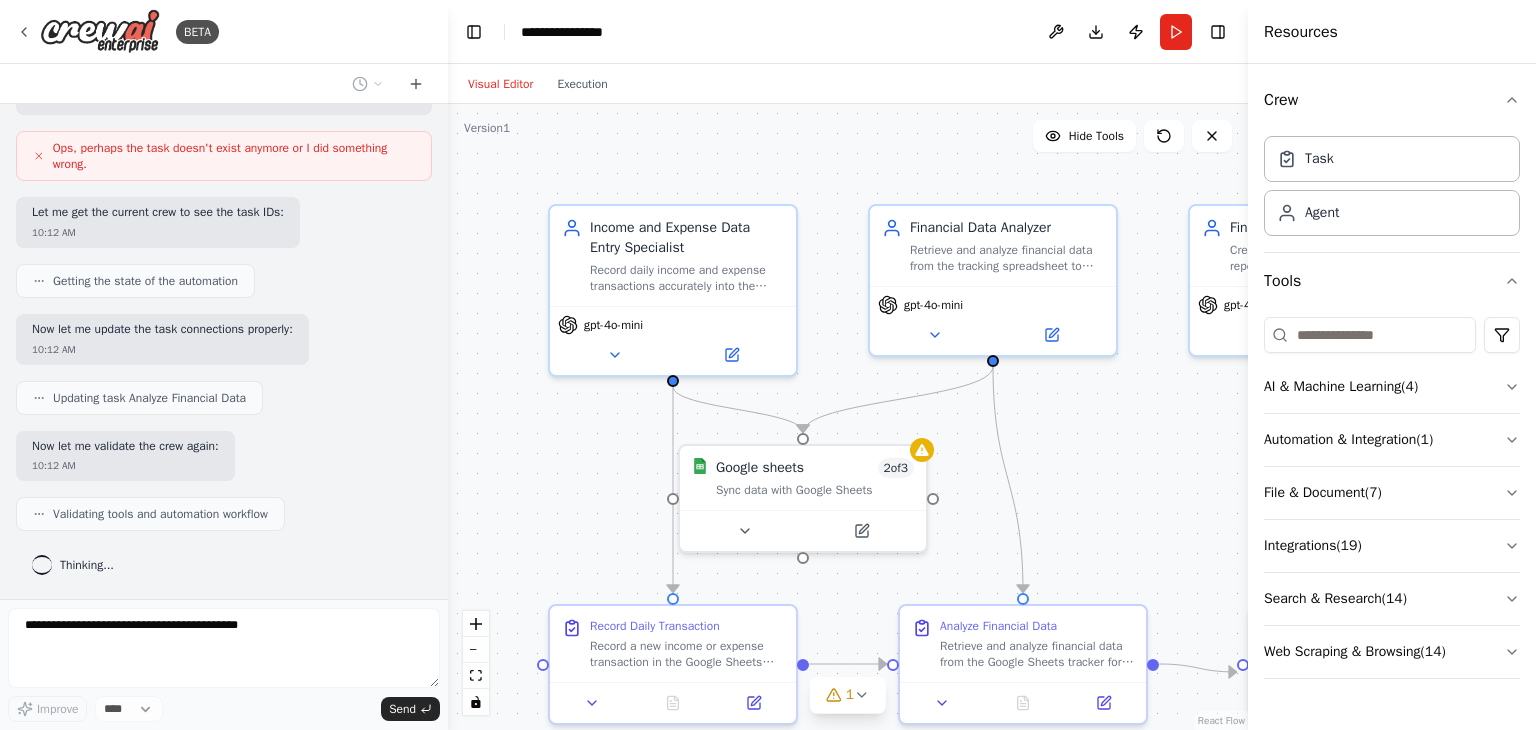 click on ".deletable-edge-delete-btn {
width: 20px;
height: 20px;
border: 0px solid #ffffff;
color: #6b7280;
background-color: #f8fafc;
cursor: pointer;
border-radius: 50%;
font-size: 12px;
padding: 3px;
display: flex;
align-items: center;
justify-content: center;
transition: all 0.2s cubic-bezier(0.4, 0, 0.2, 1);
box-shadow: 0 2px 4px rgba(0, 0, 0, 0.1);
}
.deletable-edge-delete-btn:hover {
background-color: #ef4444;
color: #ffffff;
border-color: #dc2626;
transform: scale(1.1);
box-shadow: 0 4px 12px rgba(239, 68, 68, 0.4);
}
.deletable-edge-delete-btn:active {
transform: scale(0.95);
box-shadow: 0 2px 4px rgba(239, 68, 68, 0.3);
}
Income and Expense Data Entry Specialist gpt-4o-mini Google sheets 2" at bounding box center (848, 417) 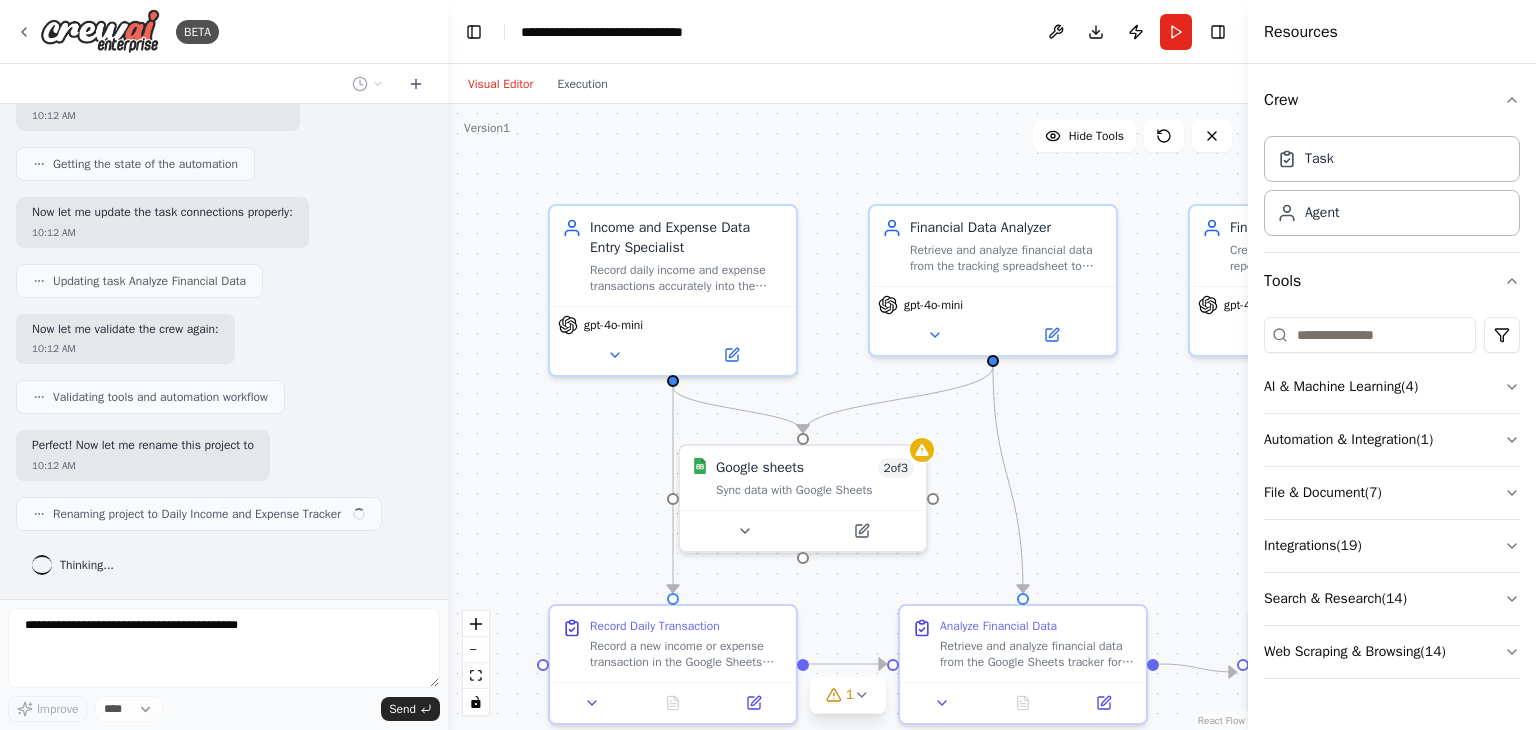 scroll, scrollTop: 1672, scrollLeft: 0, axis: vertical 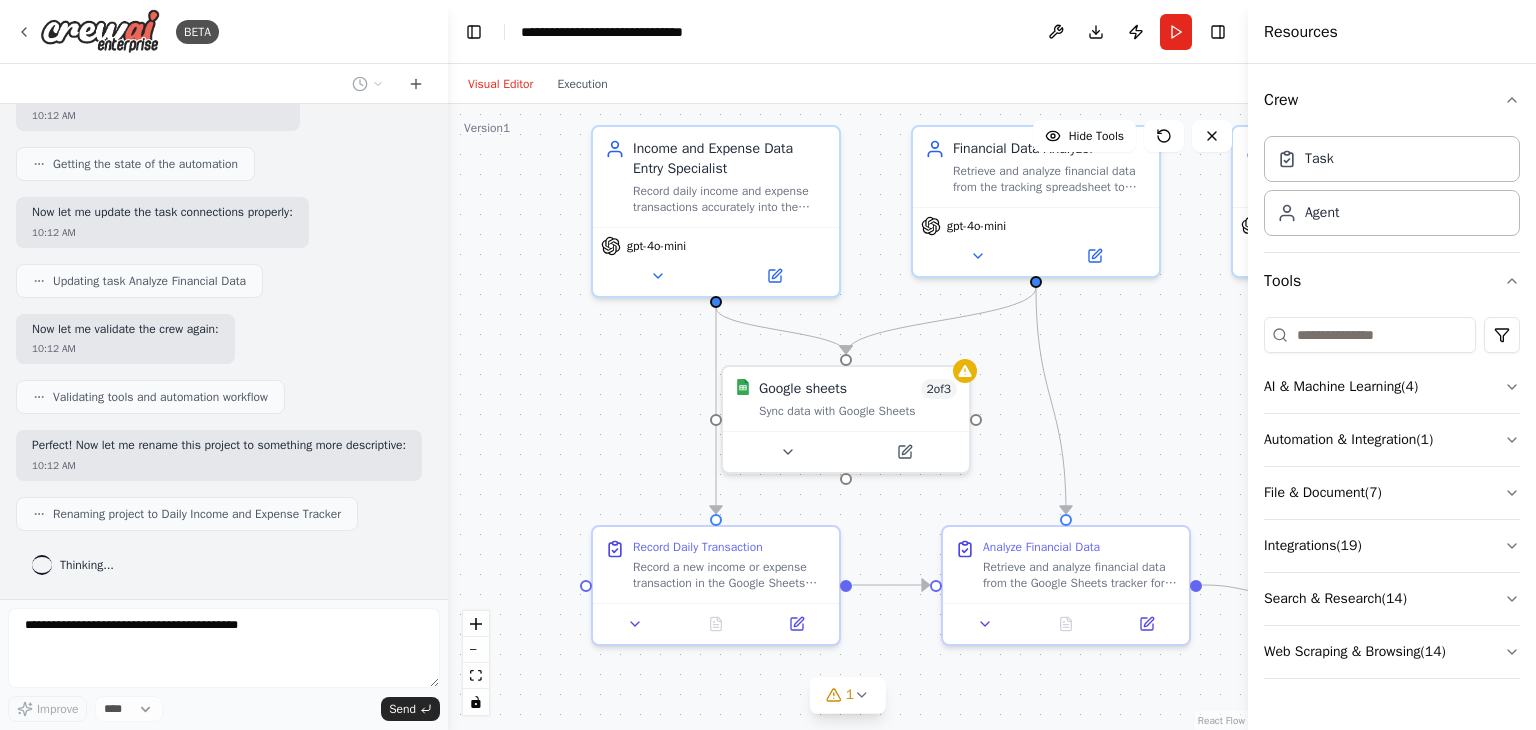 drag, startPoint x: 1124, startPoint y: 524, endPoint x: 1168, endPoint y: 442, distance: 93.05912 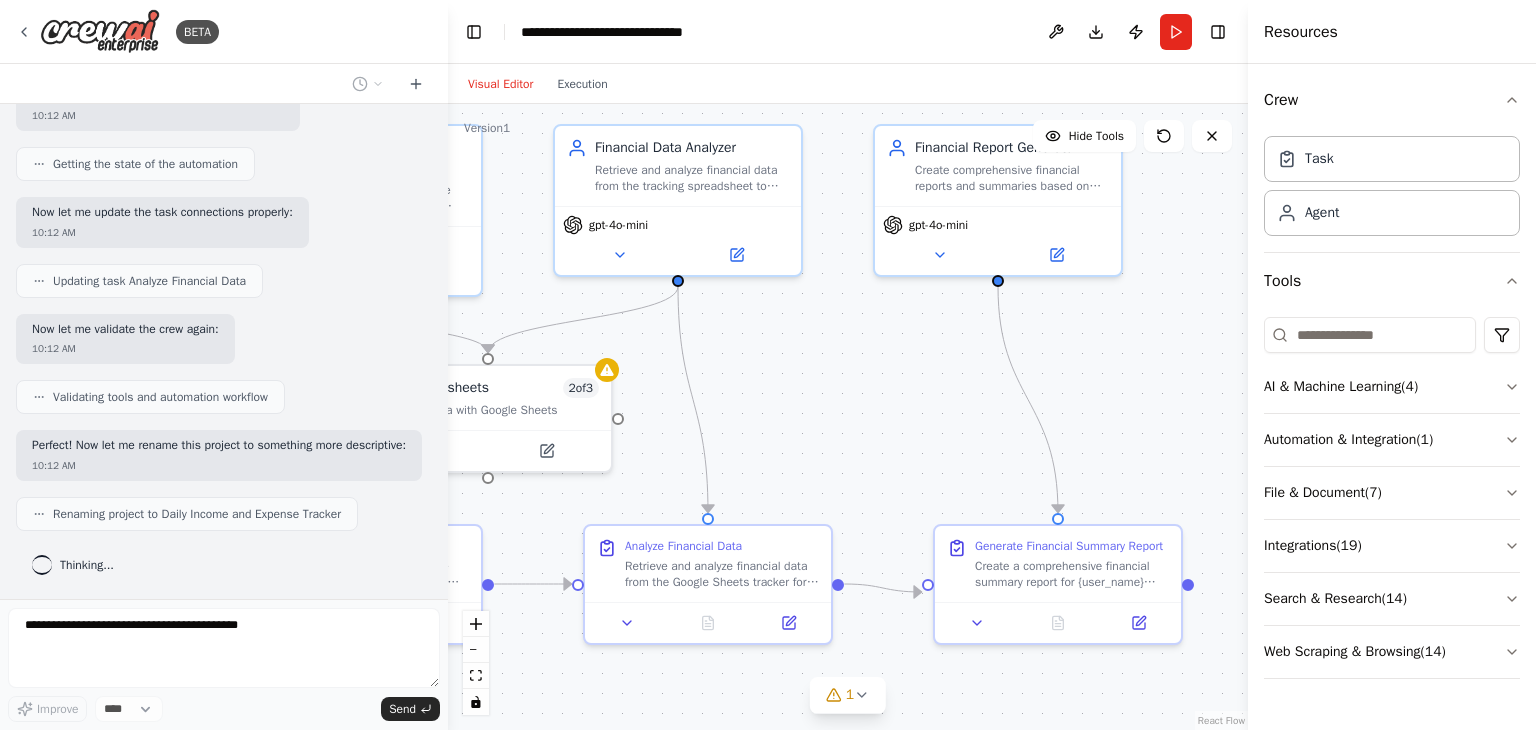 drag, startPoint x: 1144, startPoint y: 461, endPoint x: 784, endPoint y: 462, distance: 360.0014 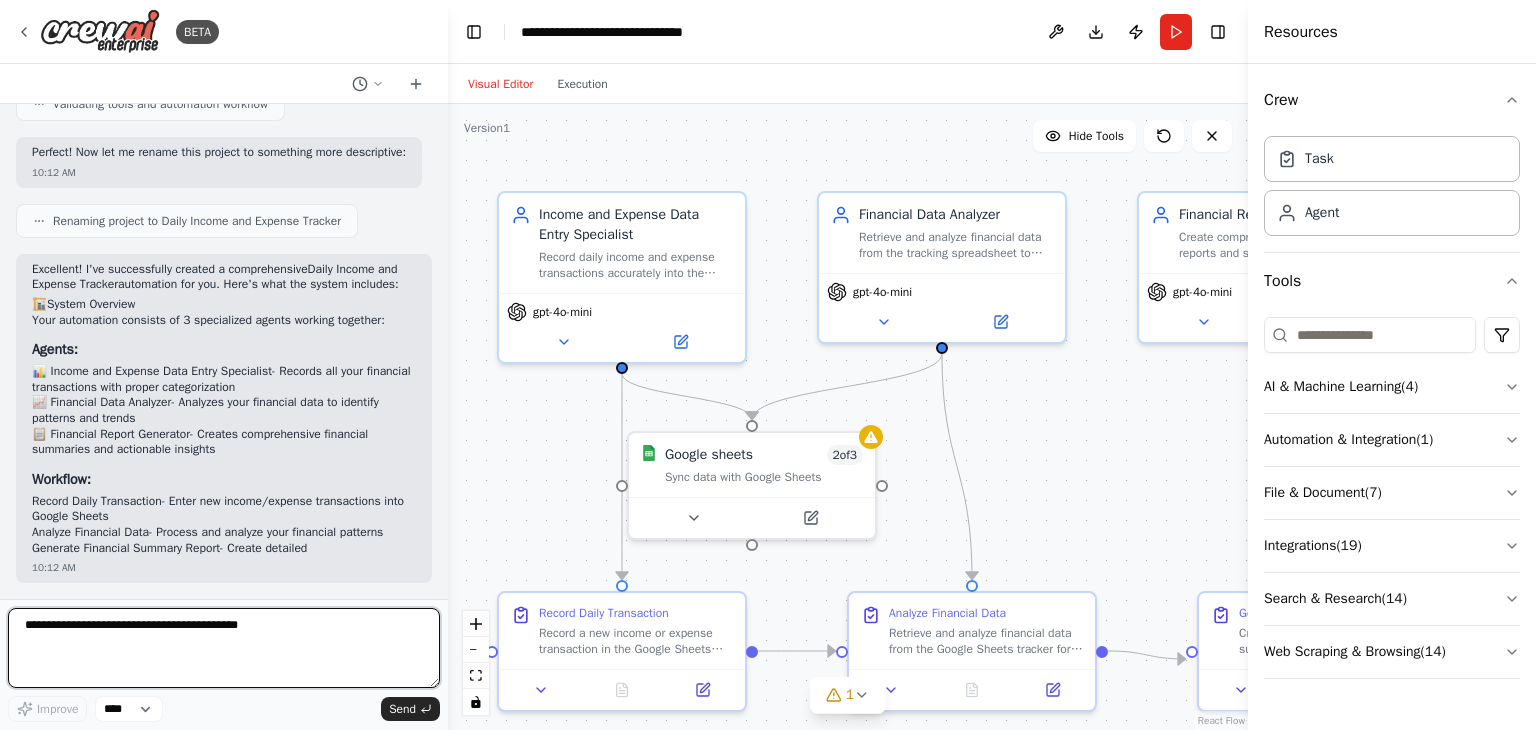 drag, startPoint x: 800, startPoint y: 497, endPoint x: 1066, endPoint y: 565, distance: 274.5542 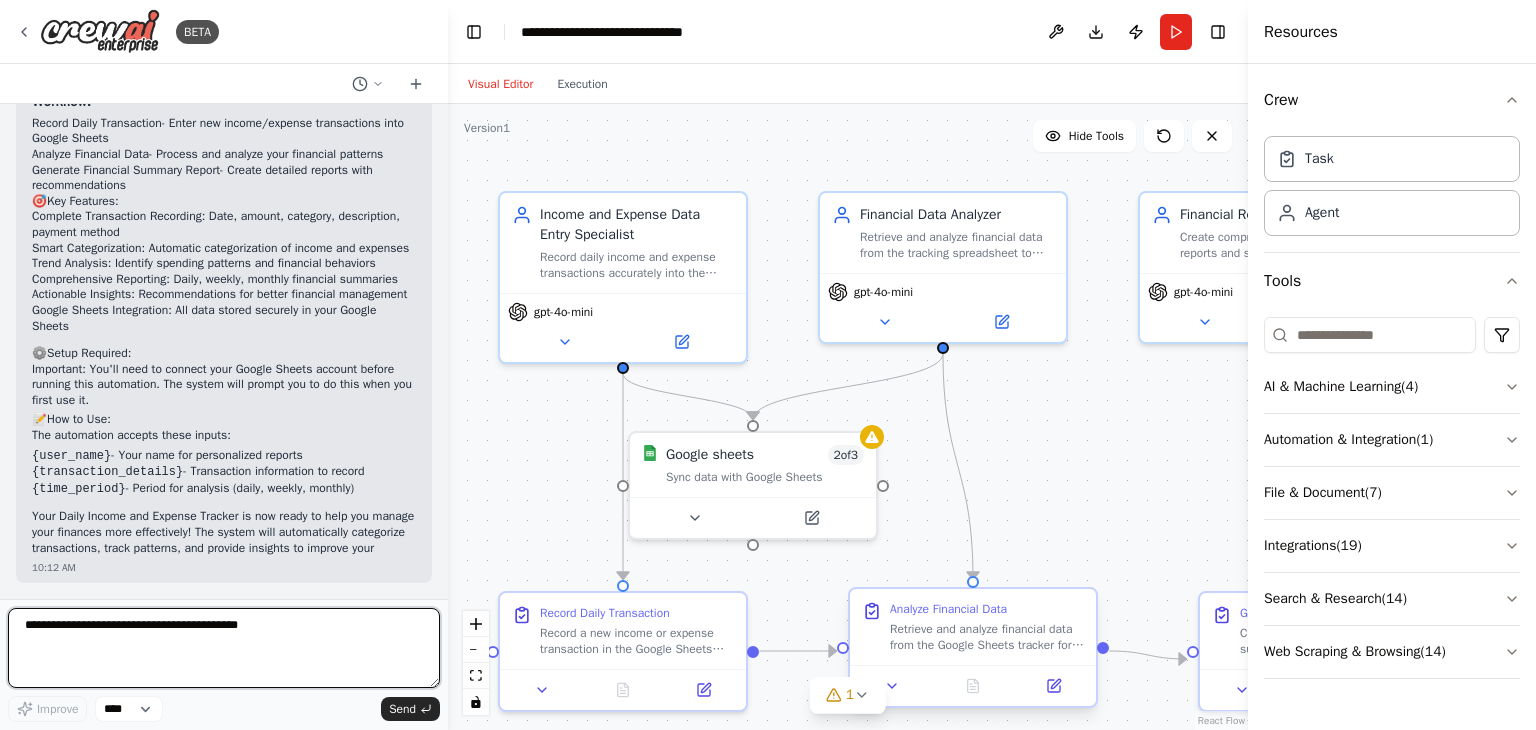 scroll, scrollTop: 2421, scrollLeft: 0, axis: vertical 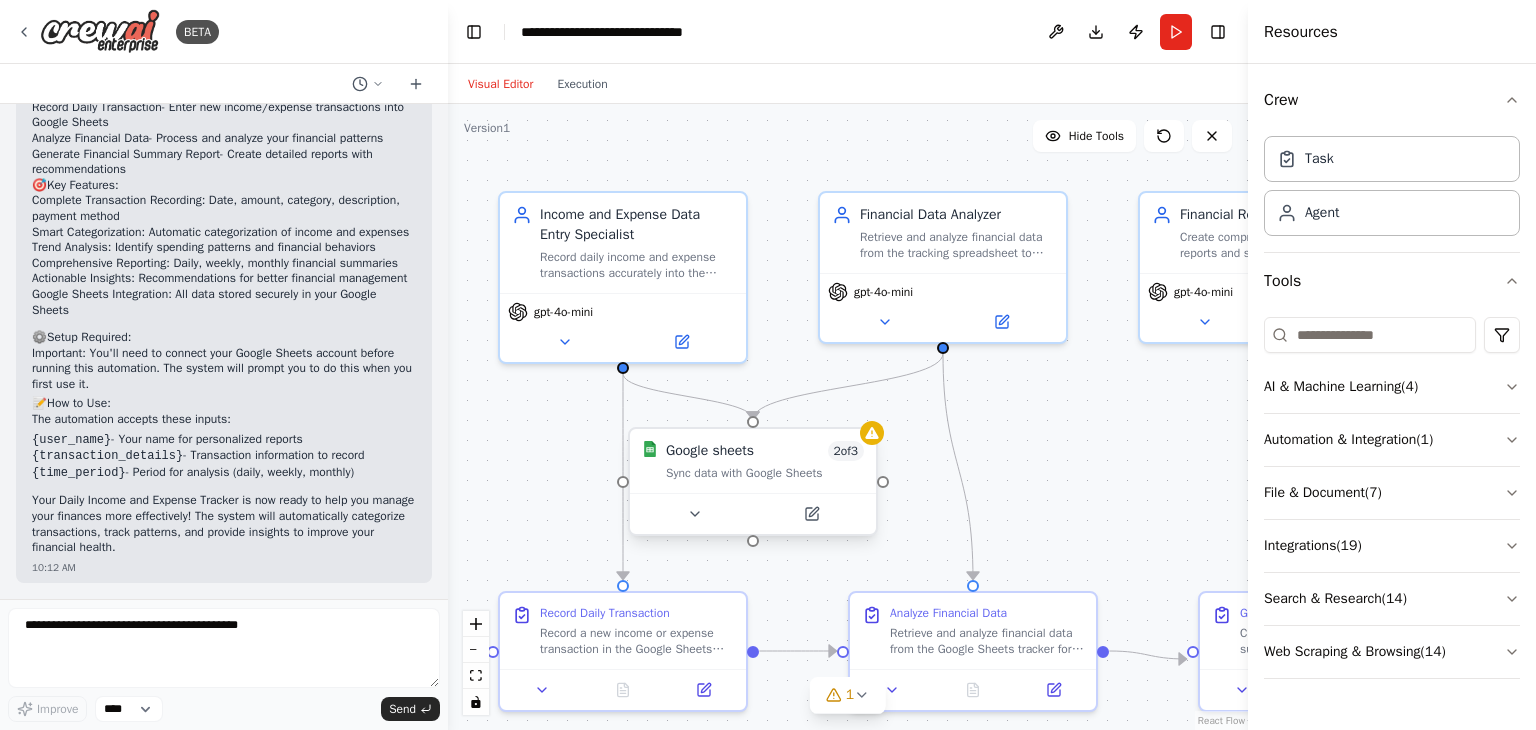 click on "Sync data with Google Sheets" at bounding box center [765, 473] 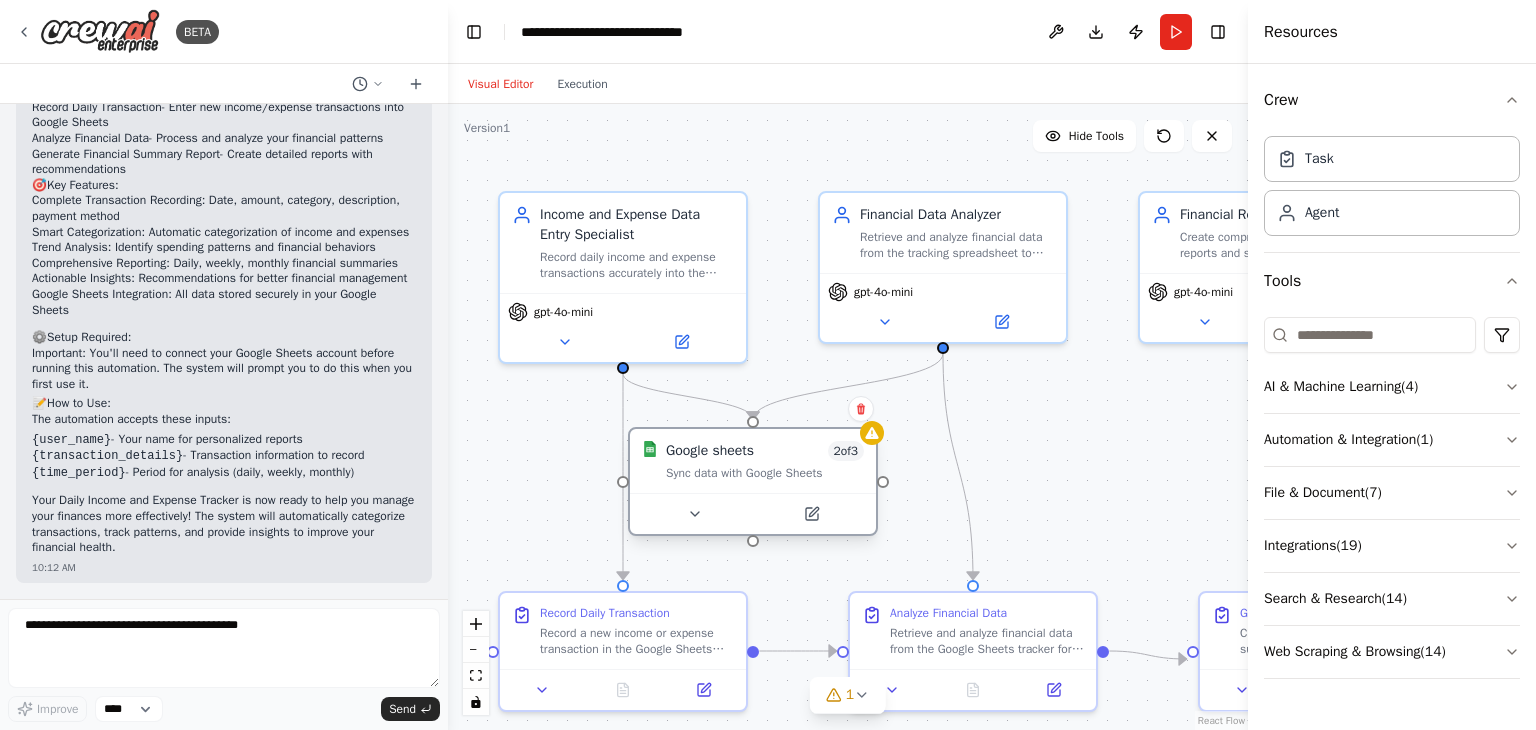 click on "Sync data with Google Sheets" at bounding box center (765, 473) 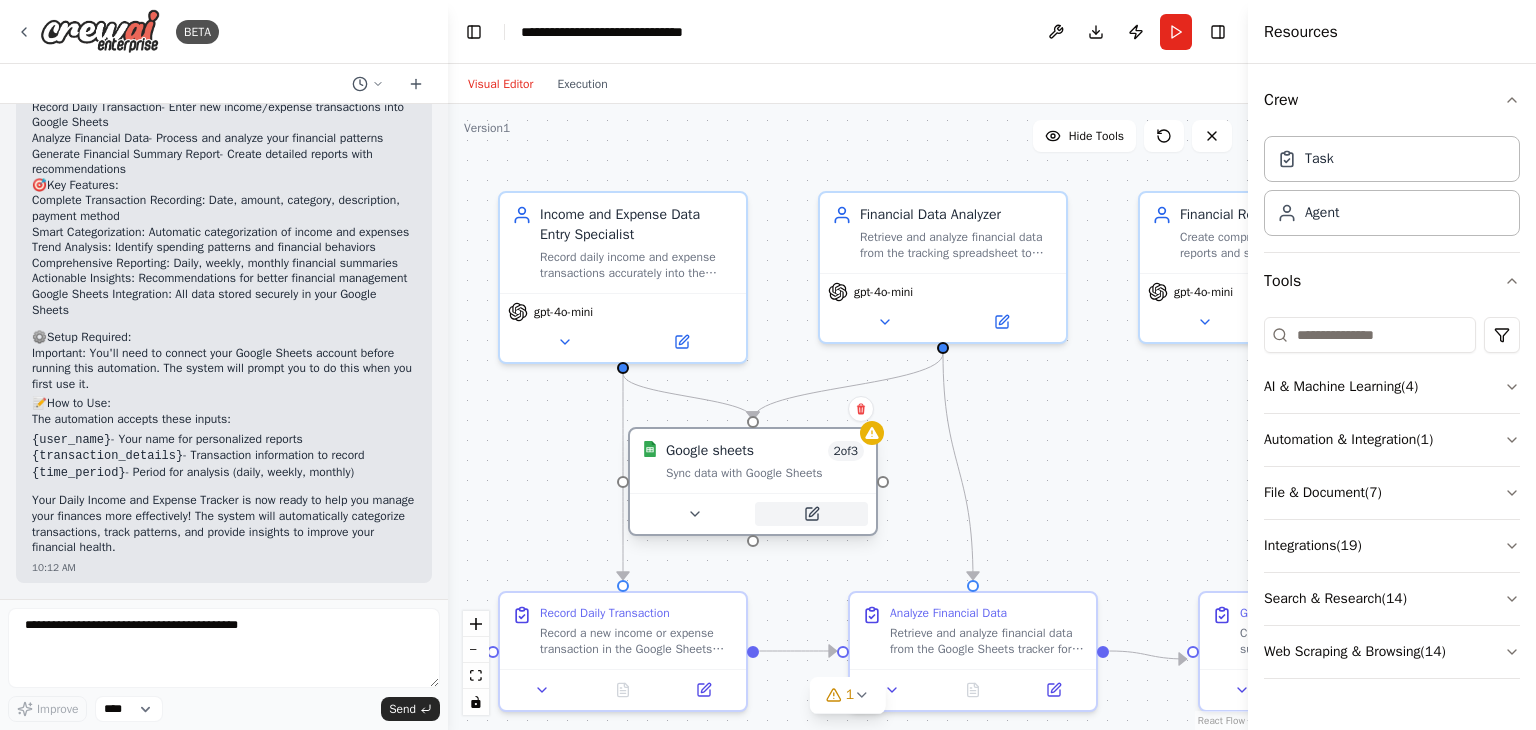 click 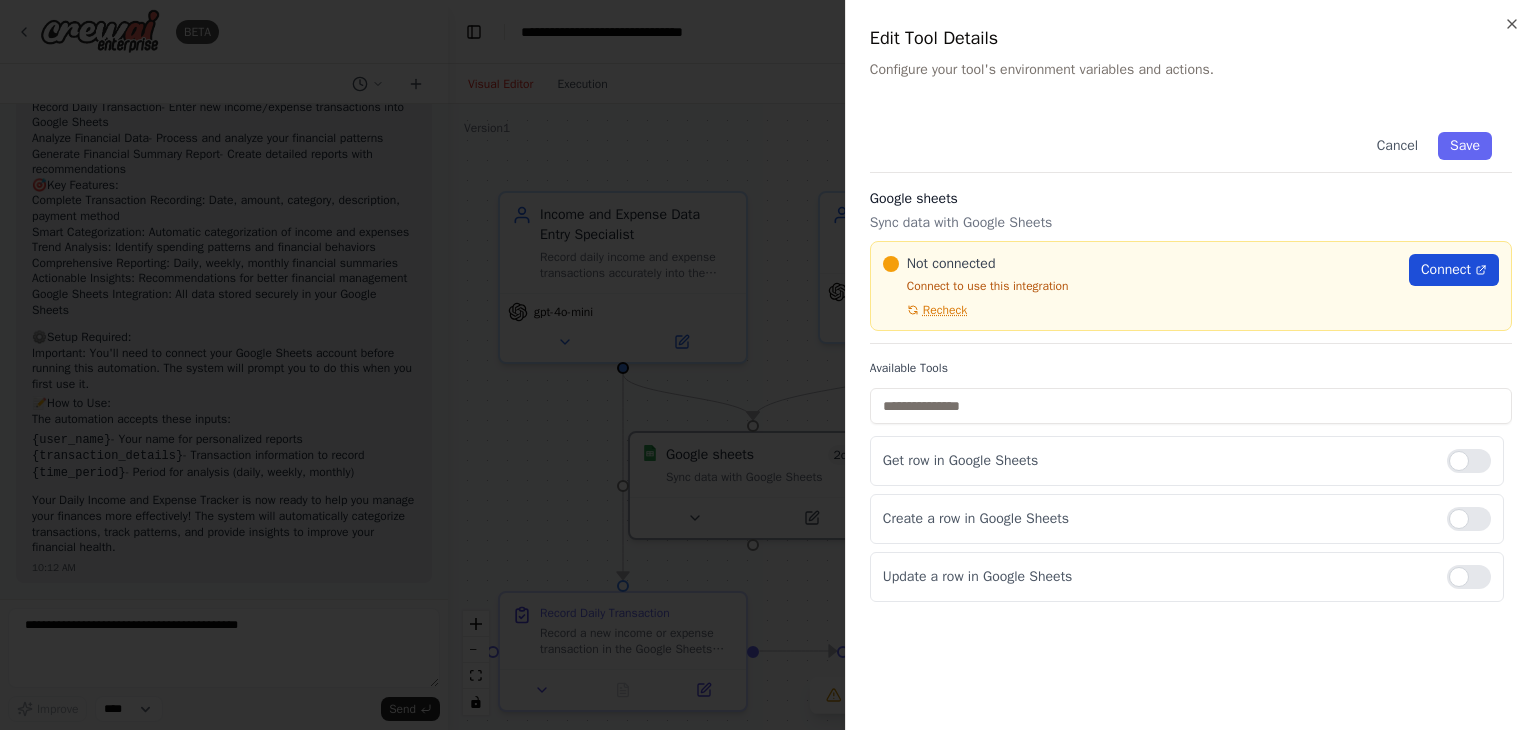 click on "Connect" at bounding box center (1446, 270) 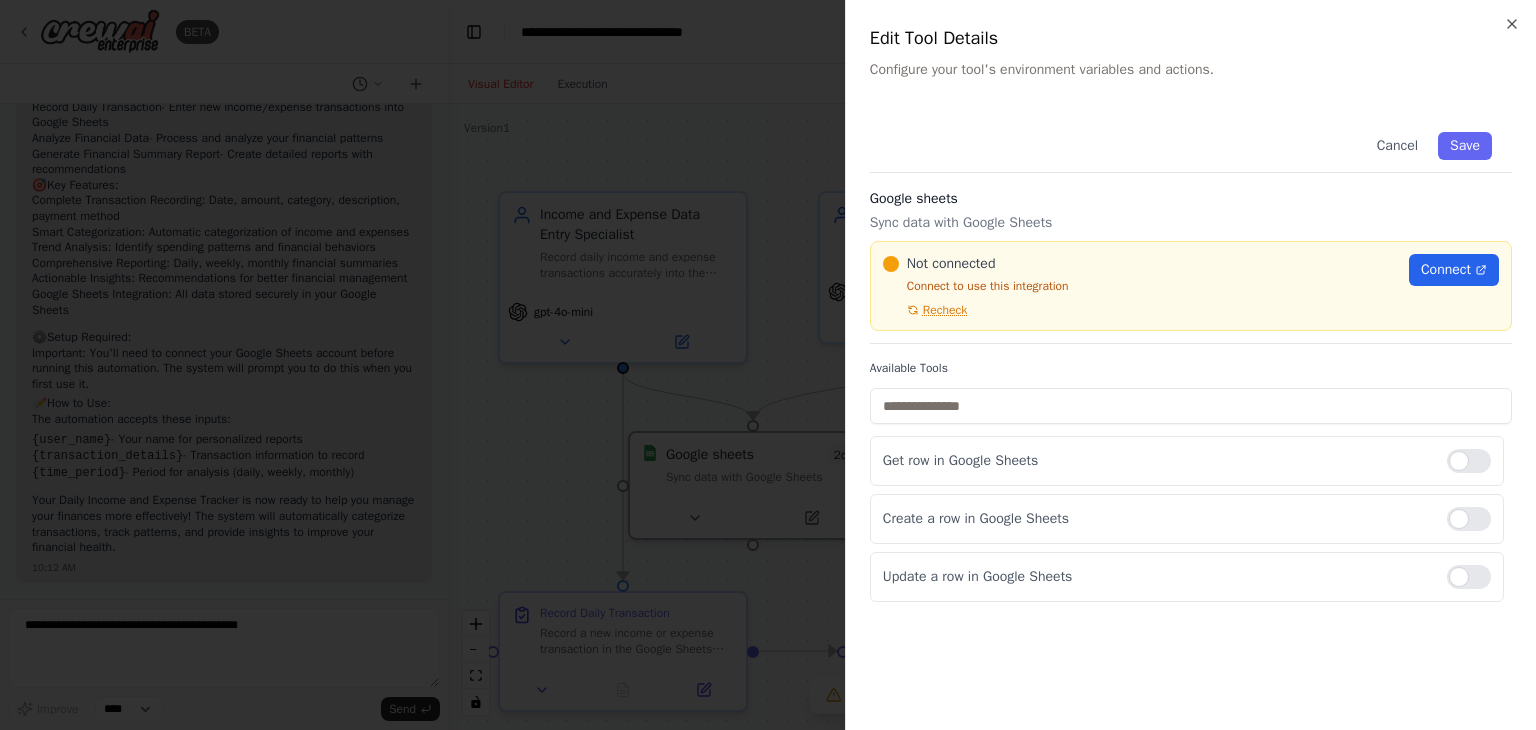 click on "Cancel Save" at bounding box center (1191, 142) 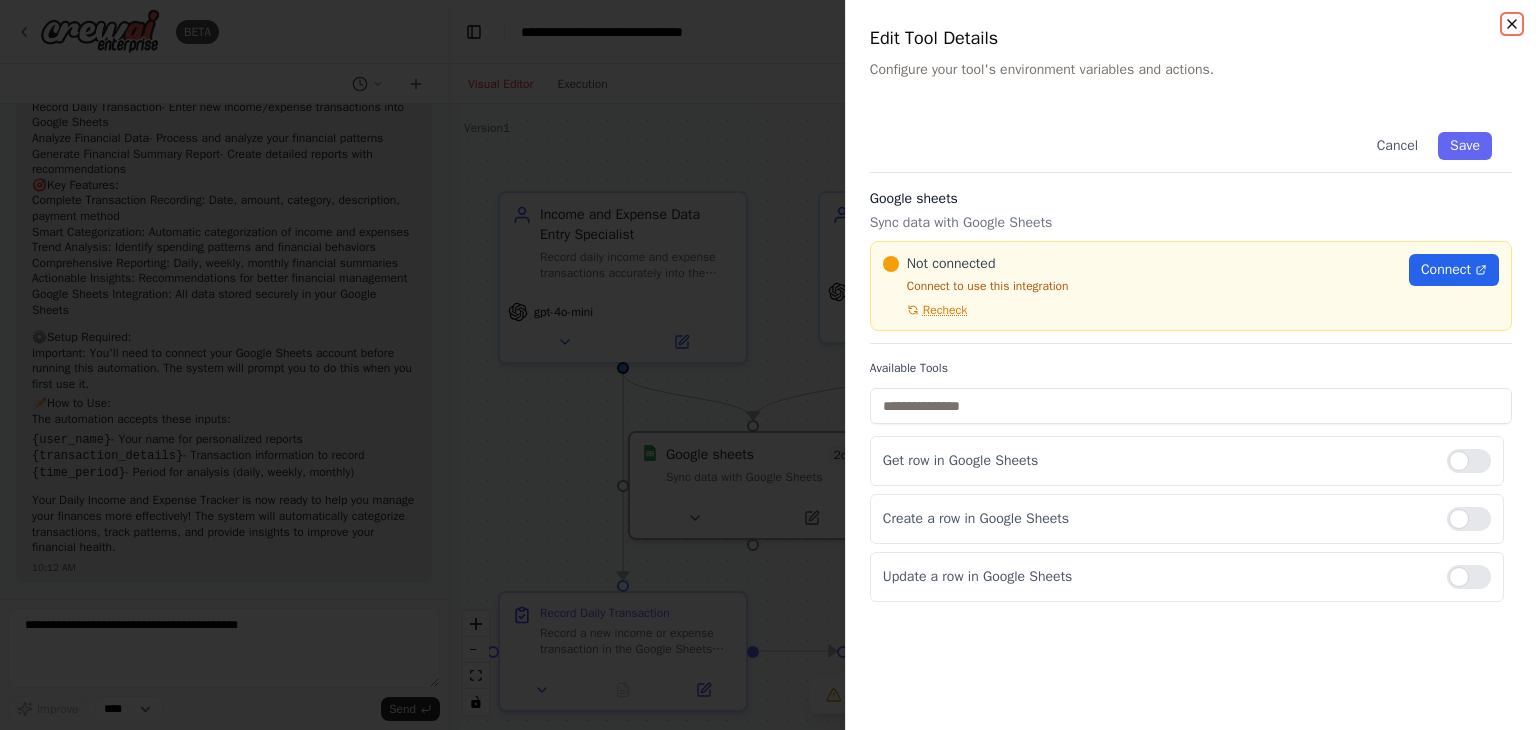 click 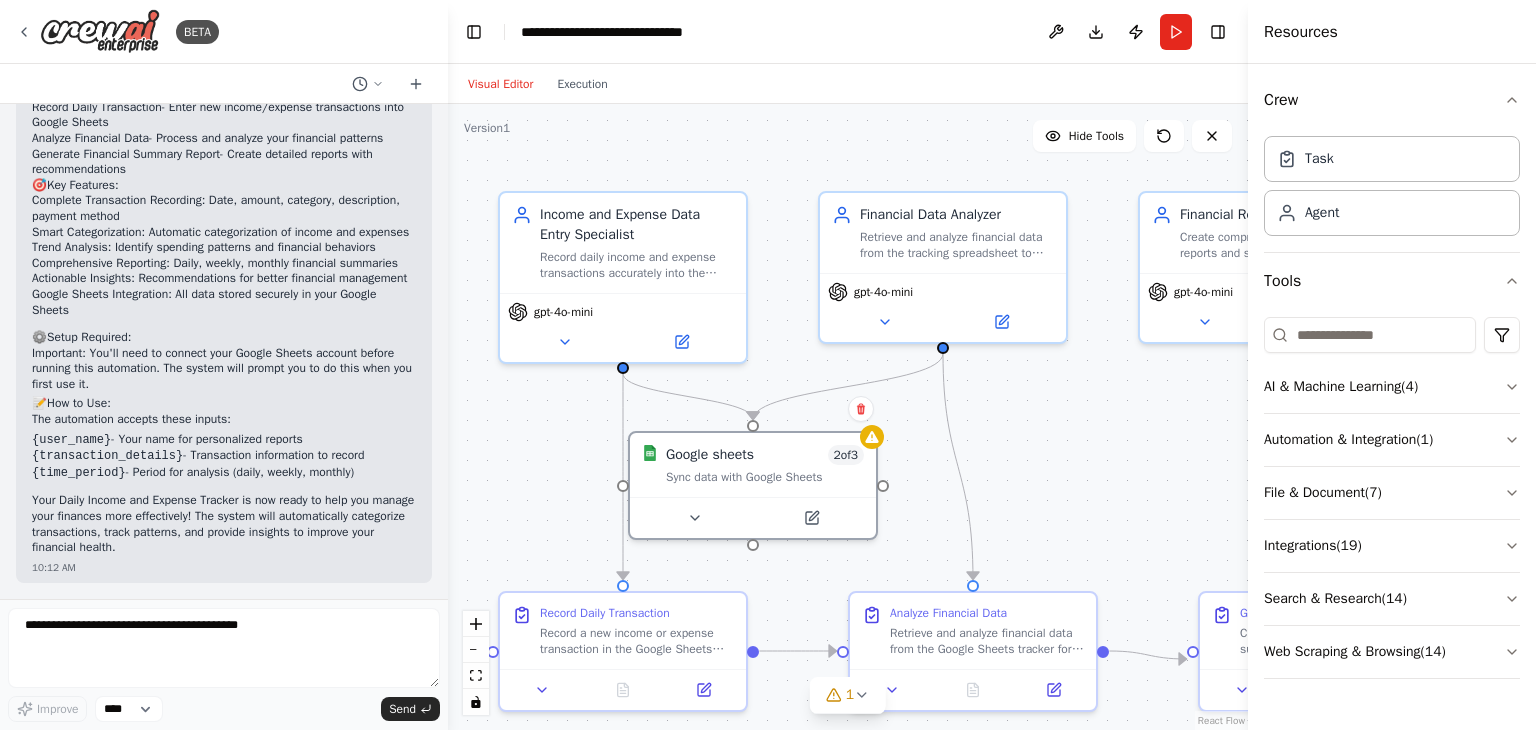 click on ".deletable-edge-delete-btn {
width: 20px;
height: 20px;
border: 0px solid #ffffff;
color: #6b7280;
background-color: #f8fafc;
cursor: pointer;
border-radius: 50%;
font-size: 12px;
padding: 3px;
display: flex;
align-items: center;
justify-content: center;
transition: all 0.2s cubic-bezier(0.4, 0, 0.2, 1);
box-shadow: 0 2px 4px rgba(0, 0, 0, 0.1);
}
.deletable-edge-delete-btn:hover {
background-color: #ef4444;
color: #ffffff;
border-color: #dc2626;
transform: scale(1.1);
box-shadow: 0 4px 12px rgba(239, 68, 68, 0.4);
}
.deletable-edge-delete-btn:active {
transform: scale(0.95);
box-shadow: 0 2px 4px rgba(239, 68, 68, 0.3);
}
Income and Expense Data Entry Specialist gpt-4o-mini Google sheets 2" at bounding box center [848, 417] 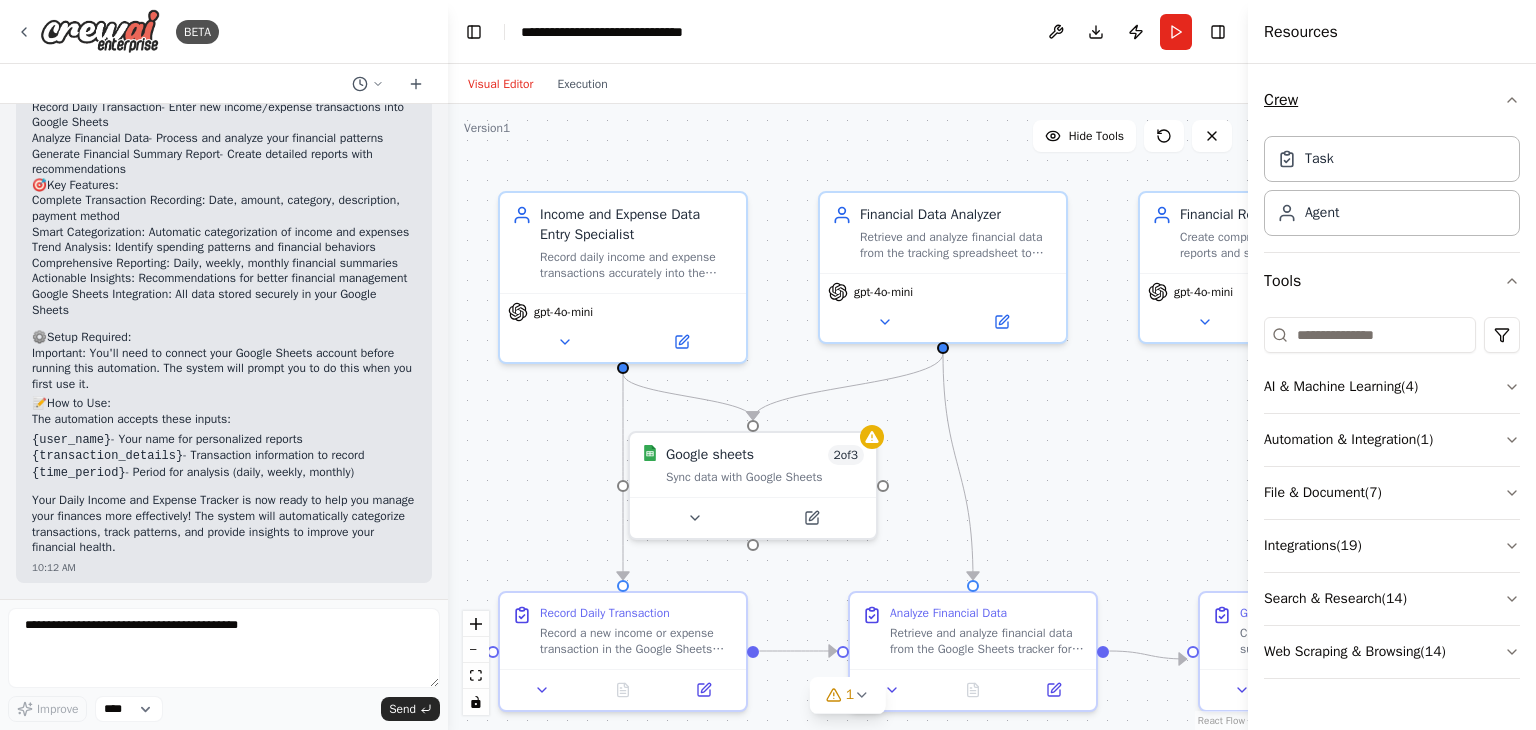 click 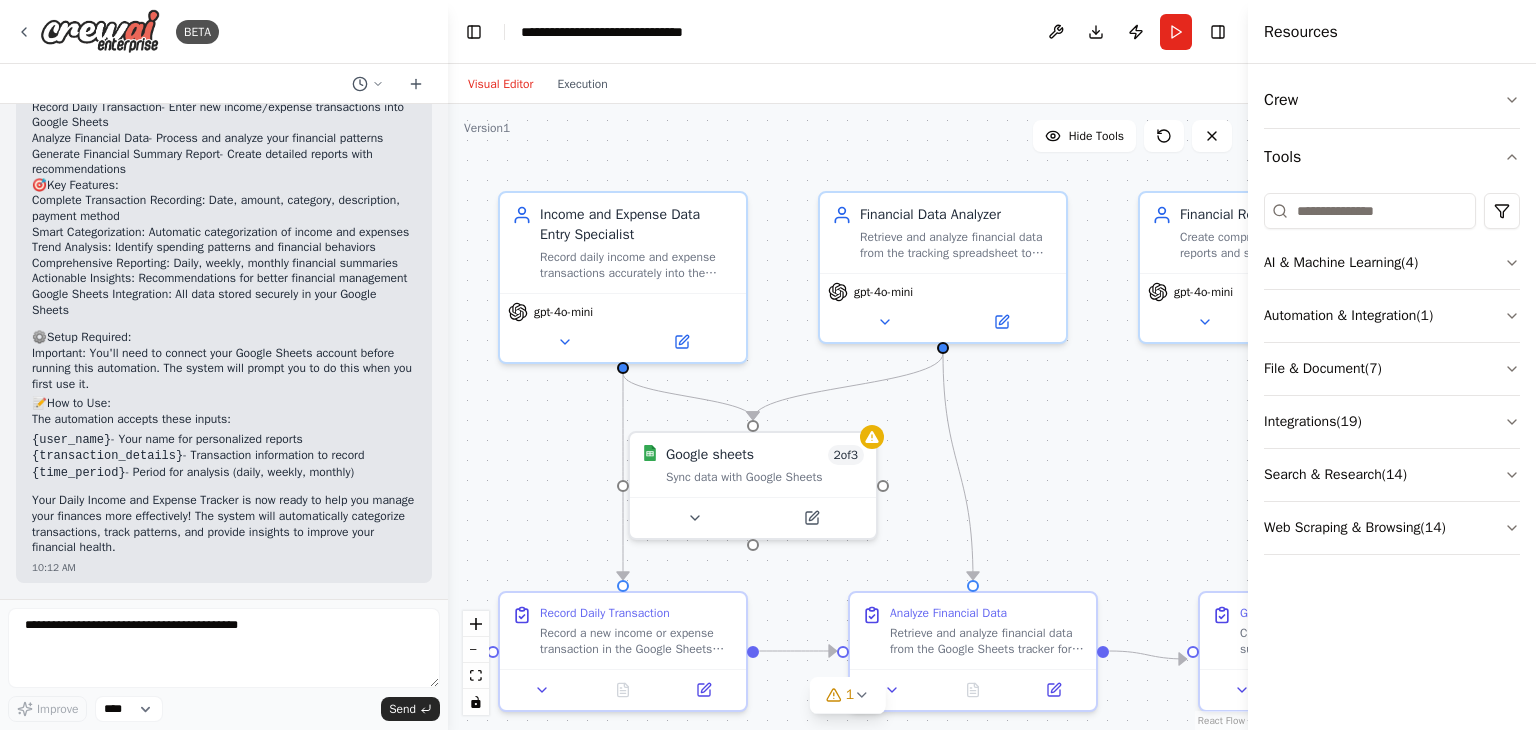 click on ".deletable-edge-delete-btn {
width: 20px;
height: 20px;
border: 0px solid #ffffff;
color: #6b7280;
background-color: #f8fafc;
cursor: pointer;
border-radius: 50%;
font-size: 12px;
padding: 3px;
display: flex;
align-items: center;
justify-content: center;
transition: all 0.2s cubic-bezier(0.4, 0, 0.2, 1);
box-shadow: 0 2px 4px rgba(0, 0, 0, 0.1);
}
.deletable-edge-delete-btn:hover {
background-color: #ef4444;
color: #ffffff;
border-color: #dc2626;
transform: scale(1.1);
box-shadow: 0 4px 12px rgba(239, 68, 68, 0.4);
}
.deletable-edge-delete-btn:active {
transform: scale(0.95);
box-shadow: 0 2px 4px rgba(239, 68, 68, 0.3);
}
Income and Expense Data Entry Specialist gpt-4o-mini Google sheets 2" at bounding box center (848, 417) 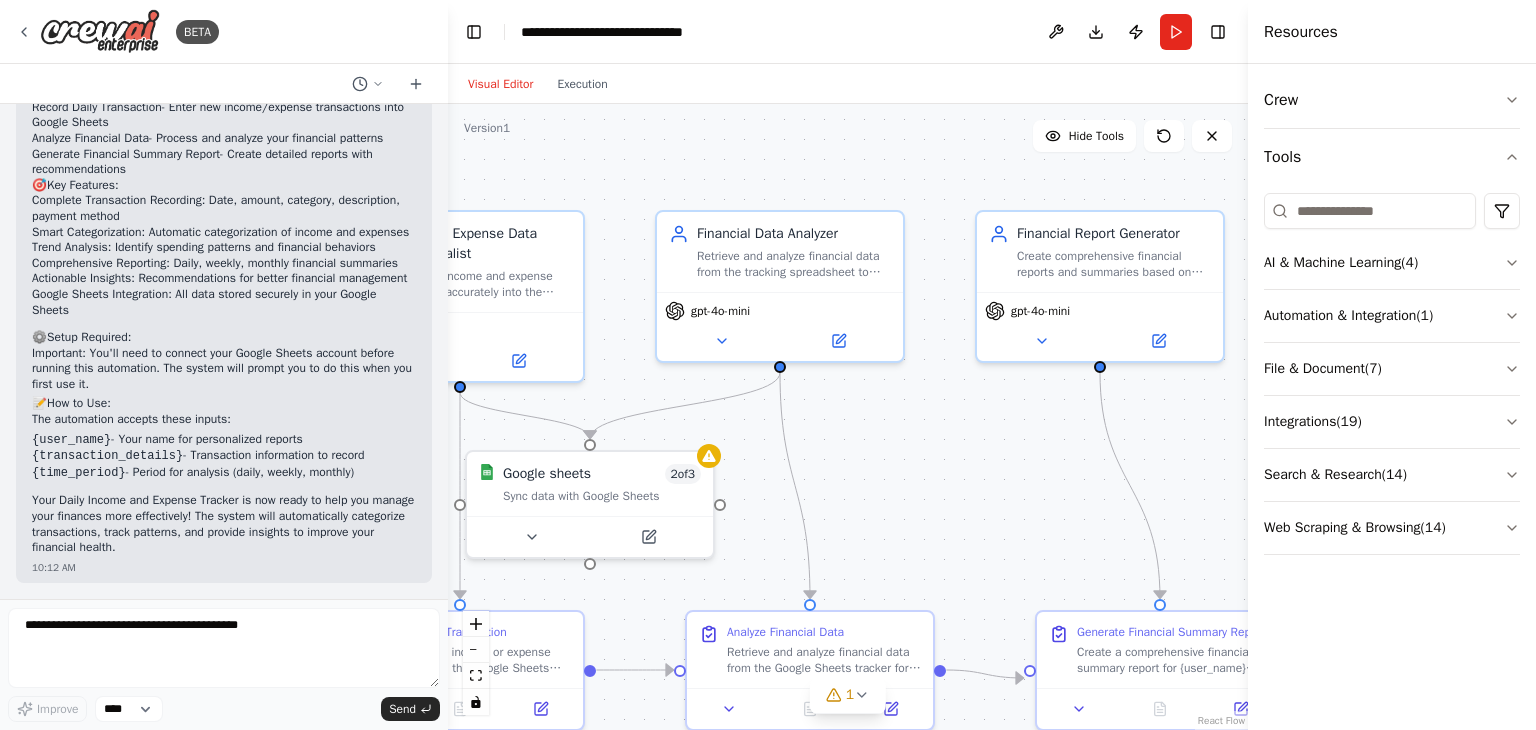 drag, startPoint x: 1056, startPoint y: 430, endPoint x: 878, endPoint y: 454, distance: 179.61069 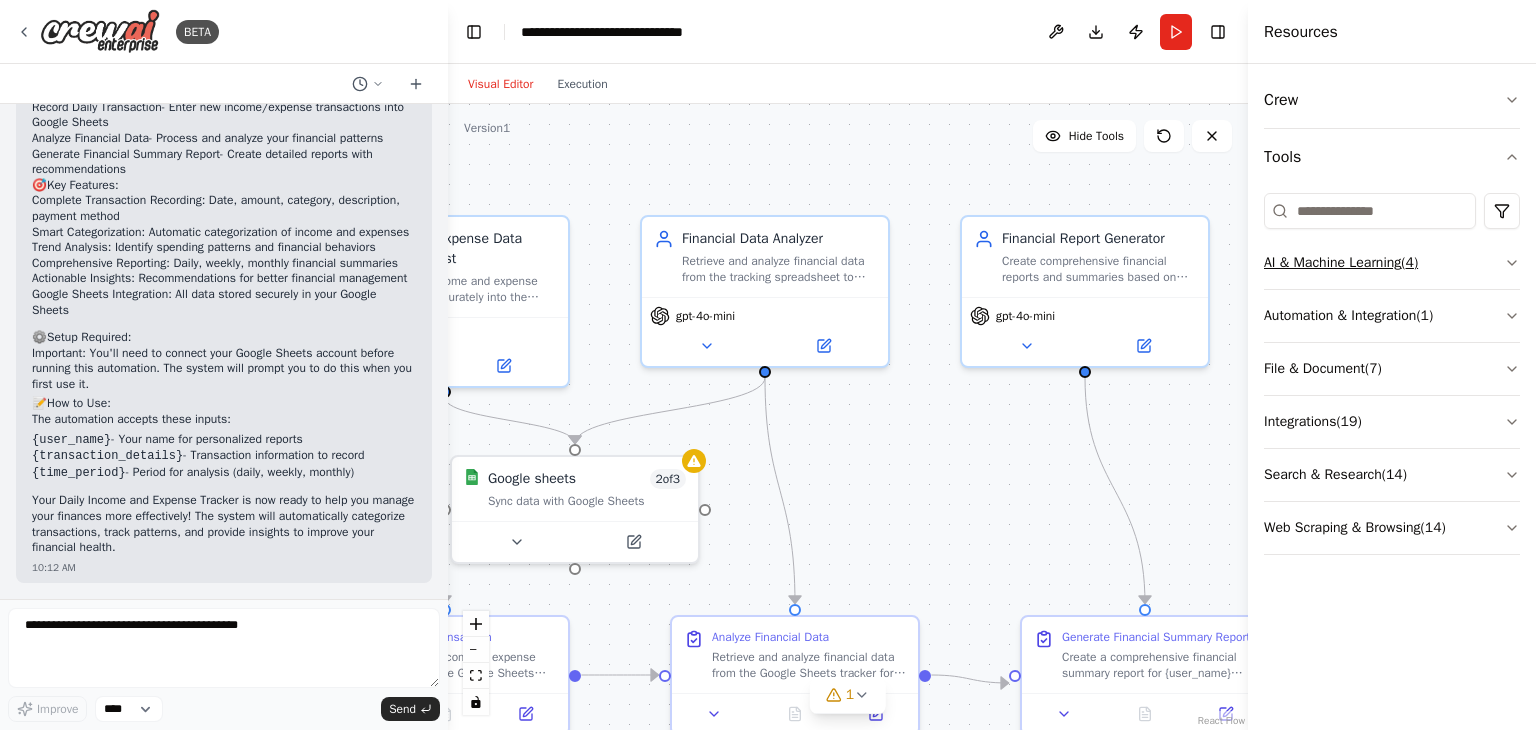 drag, startPoint x: 1521, startPoint y: 267, endPoint x: 1467, endPoint y: 260, distance: 54.451813 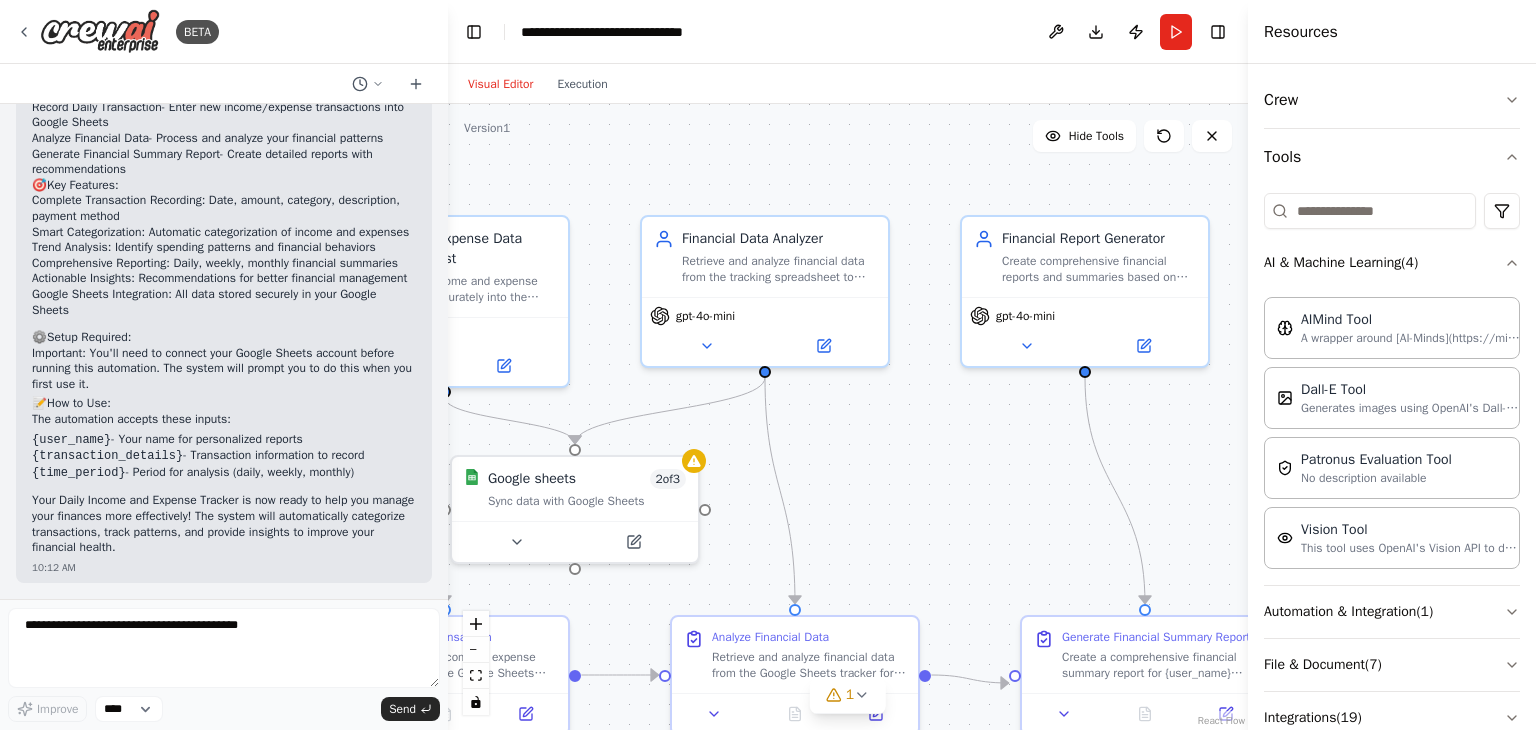 drag, startPoint x: 395, startPoint y: 378, endPoint x: 385, endPoint y: 474, distance: 96.519424 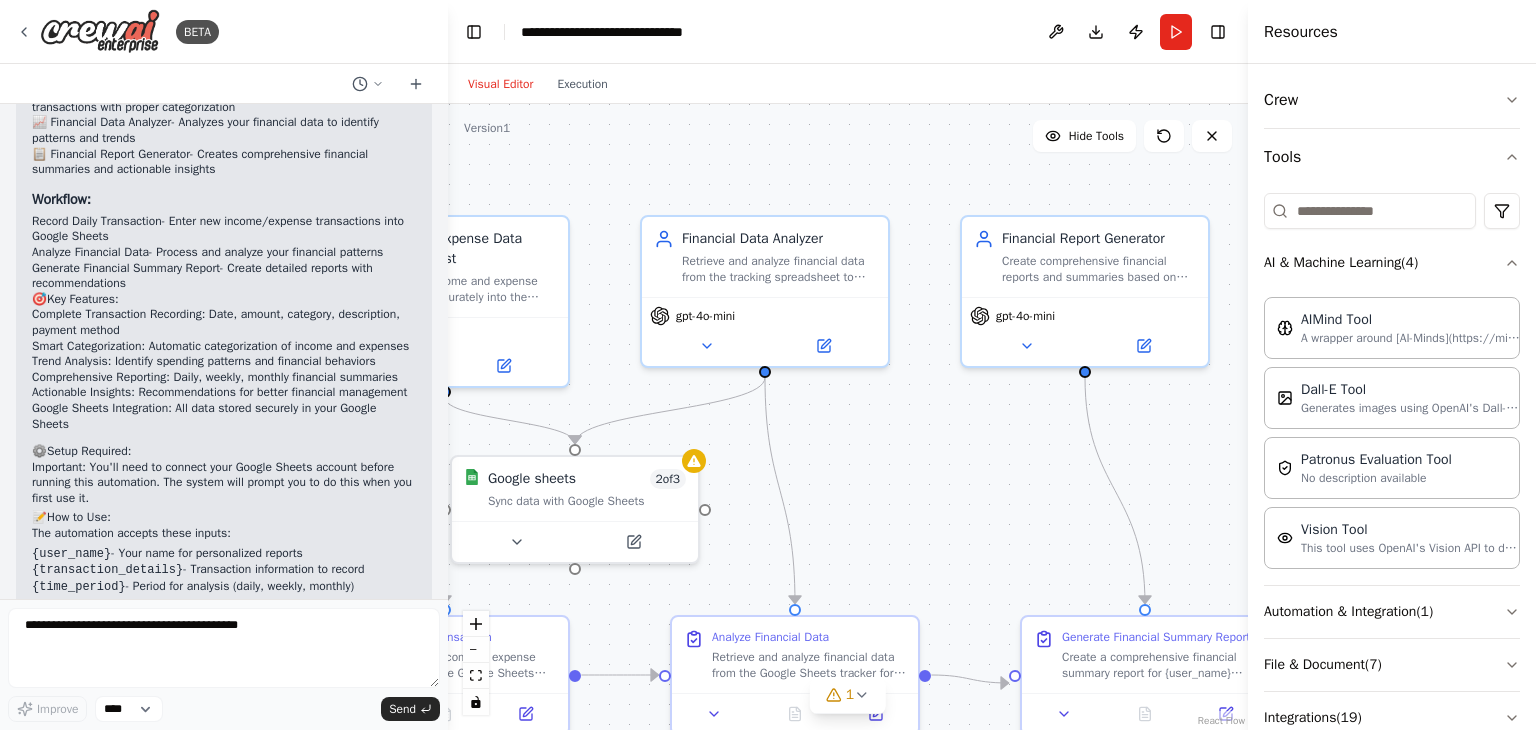 scroll, scrollTop: 2181, scrollLeft: 0, axis: vertical 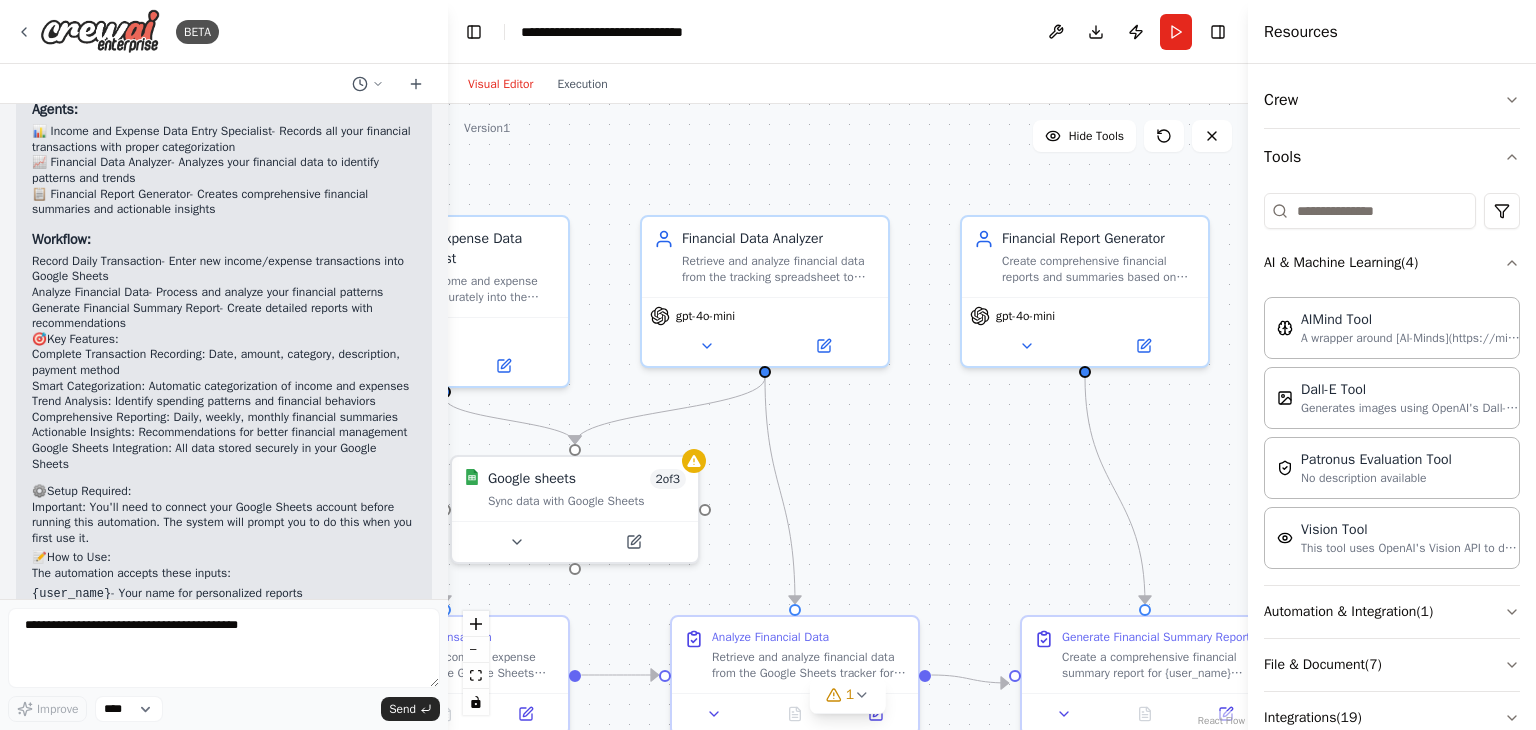click on ".deletable-edge-delete-btn {
width: 20px;
height: 20px;
border: 0px solid #ffffff;
color: #6b7280;
background-color: #f8fafc;
cursor: pointer;
border-radius: 50%;
font-size: 12px;
padding: 3px;
display: flex;
align-items: center;
justify-content: center;
transition: all 0.2s cubic-bezier(0.4, 0, 0.2, 1);
box-shadow: 0 2px 4px rgba(0, 0, 0, 0.1);
}
.deletable-edge-delete-btn:hover {
background-color: #ef4444;
color: #ffffff;
border-color: #dc2626;
transform: scale(1.1);
box-shadow: 0 4px 12px rgba(239, 68, 68, 0.4);
}
.deletable-edge-delete-btn:active {
transform: scale(0.95);
box-shadow: 0 2px 4px rgba(239, 68, 68, 0.3);
}
Income and Expense Data Entry Specialist gpt-4o-mini Google sheets 2" at bounding box center [848, 417] 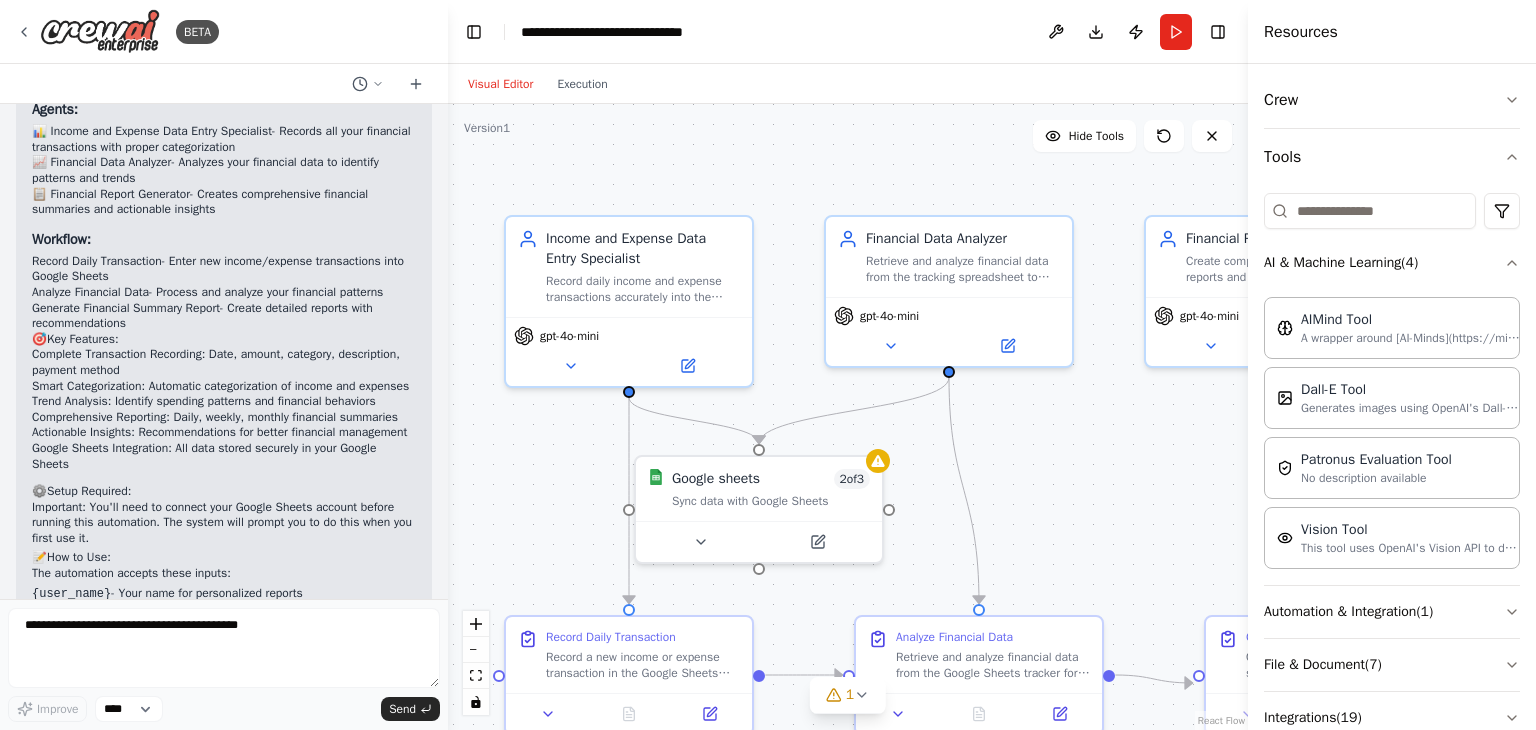 drag, startPoint x: 885, startPoint y: 385, endPoint x: 1075, endPoint y: 376, distance: 190.21304 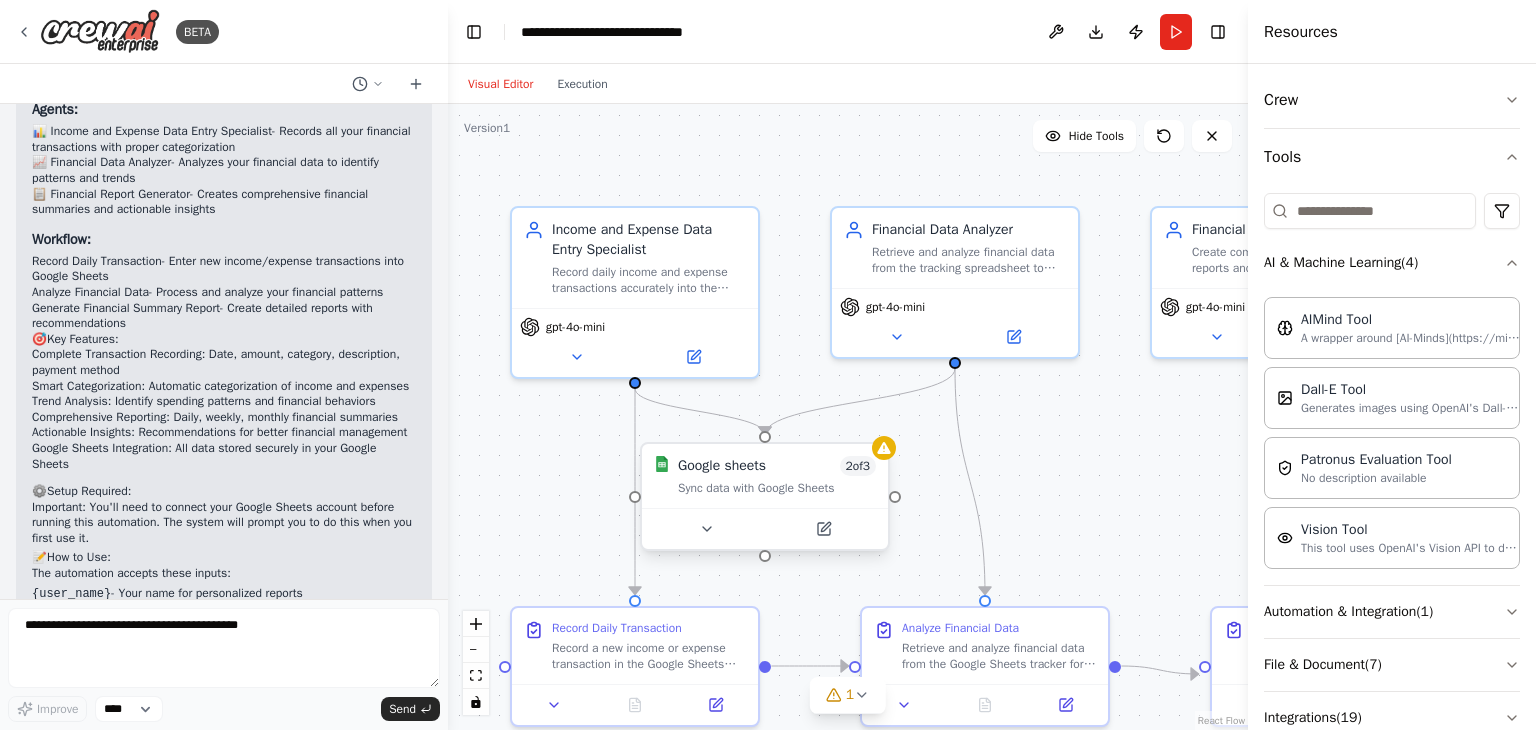 click on "Sync data with Google Sheets" at bounding box center (777, 488) 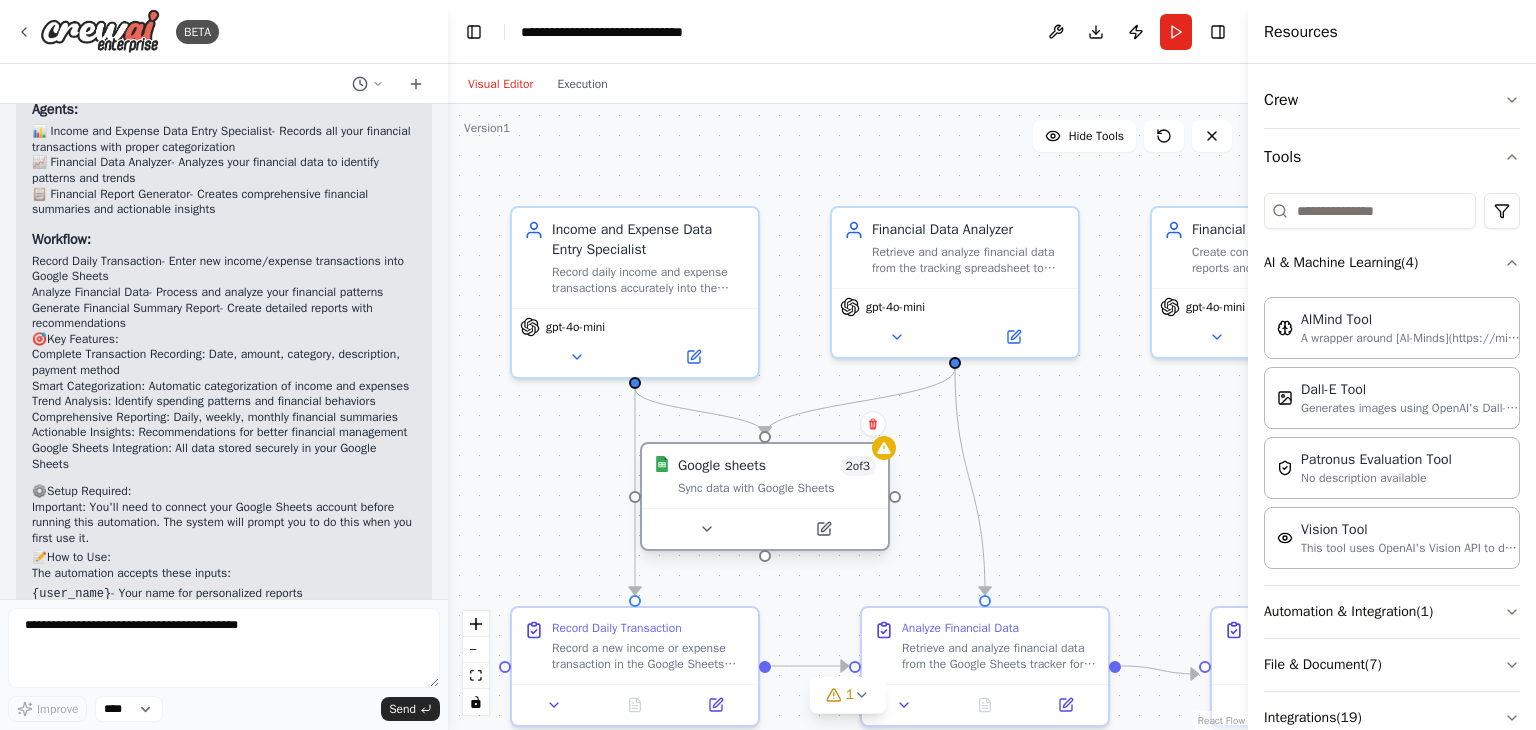 click on "Google sheets 2  of  3 Sync data with Google Sheets" at bounding box center (777, 476) 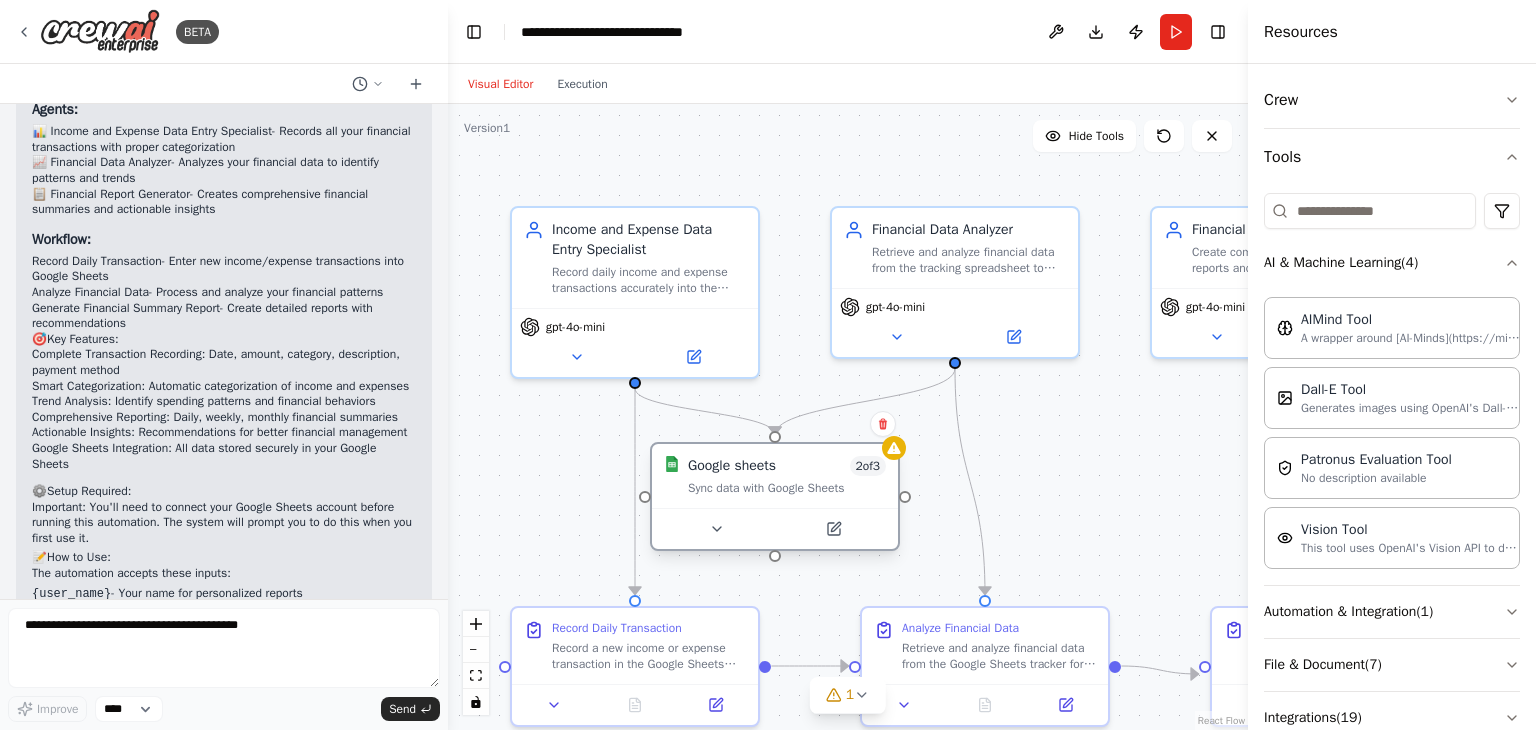 click on "Google sheets 2  of  3 Sync data with Google Sheets" at bounding box center [787, 476] 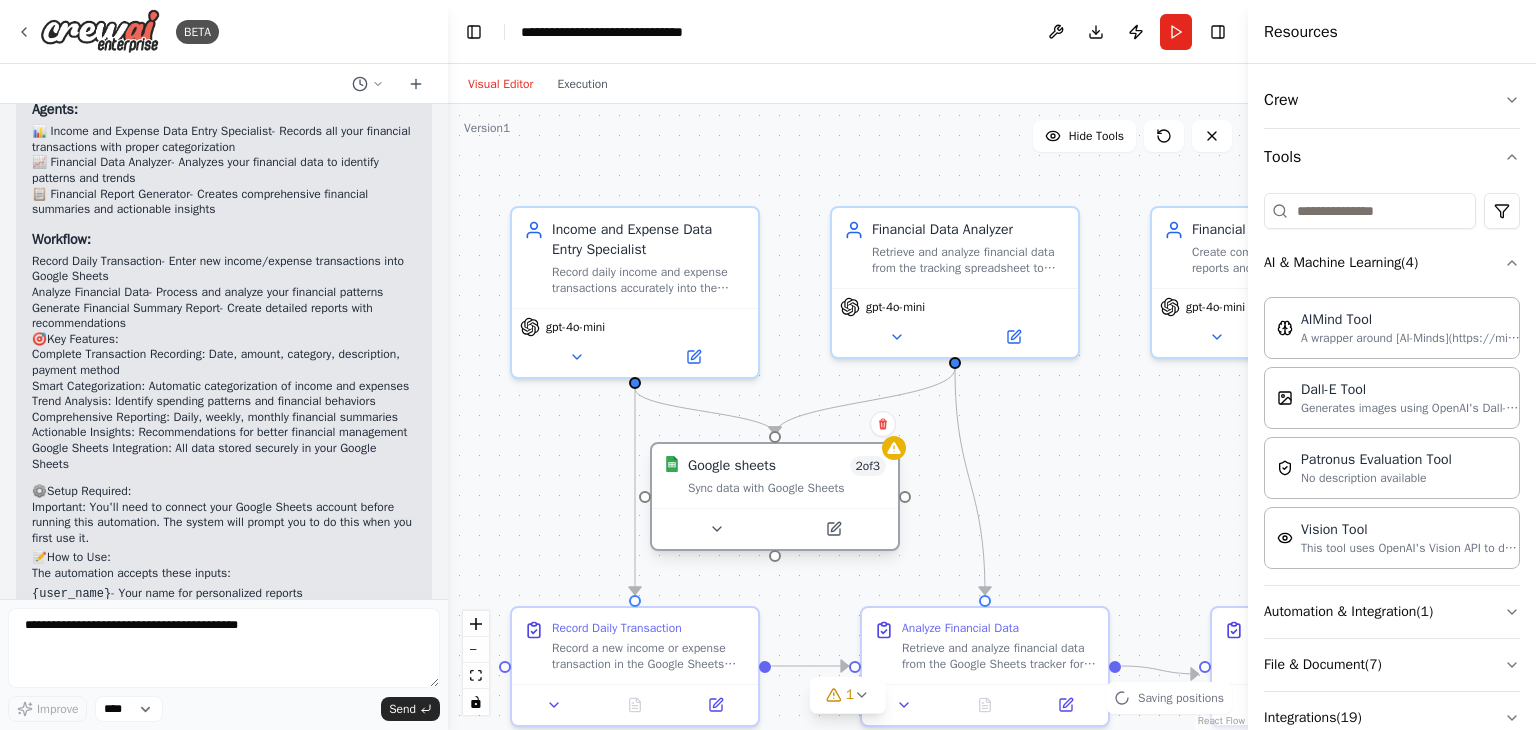 click on "Google sheets 2  of  3 Sync data with Google Sheets" at bounding box center (787, 476) 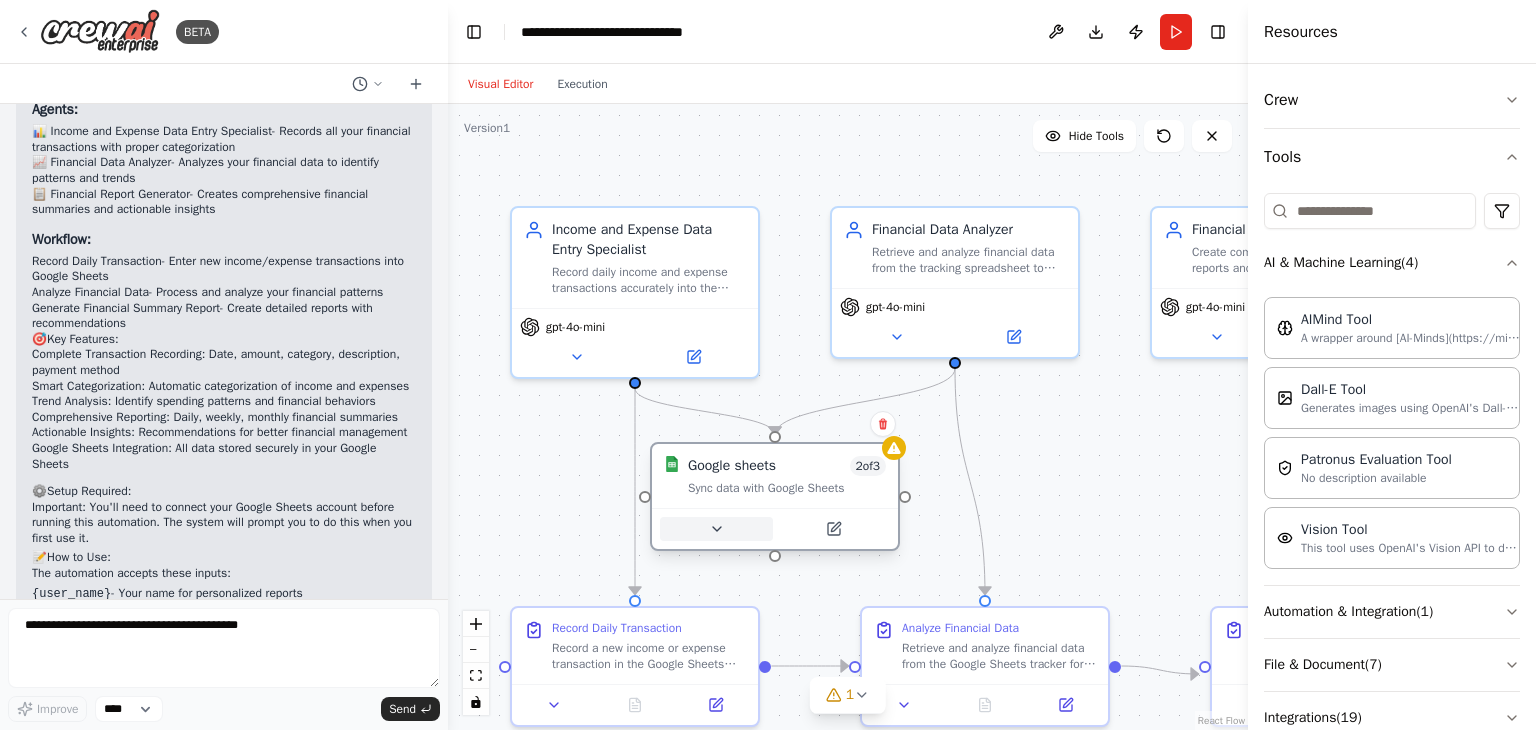 click at bounding box center (716, 529) 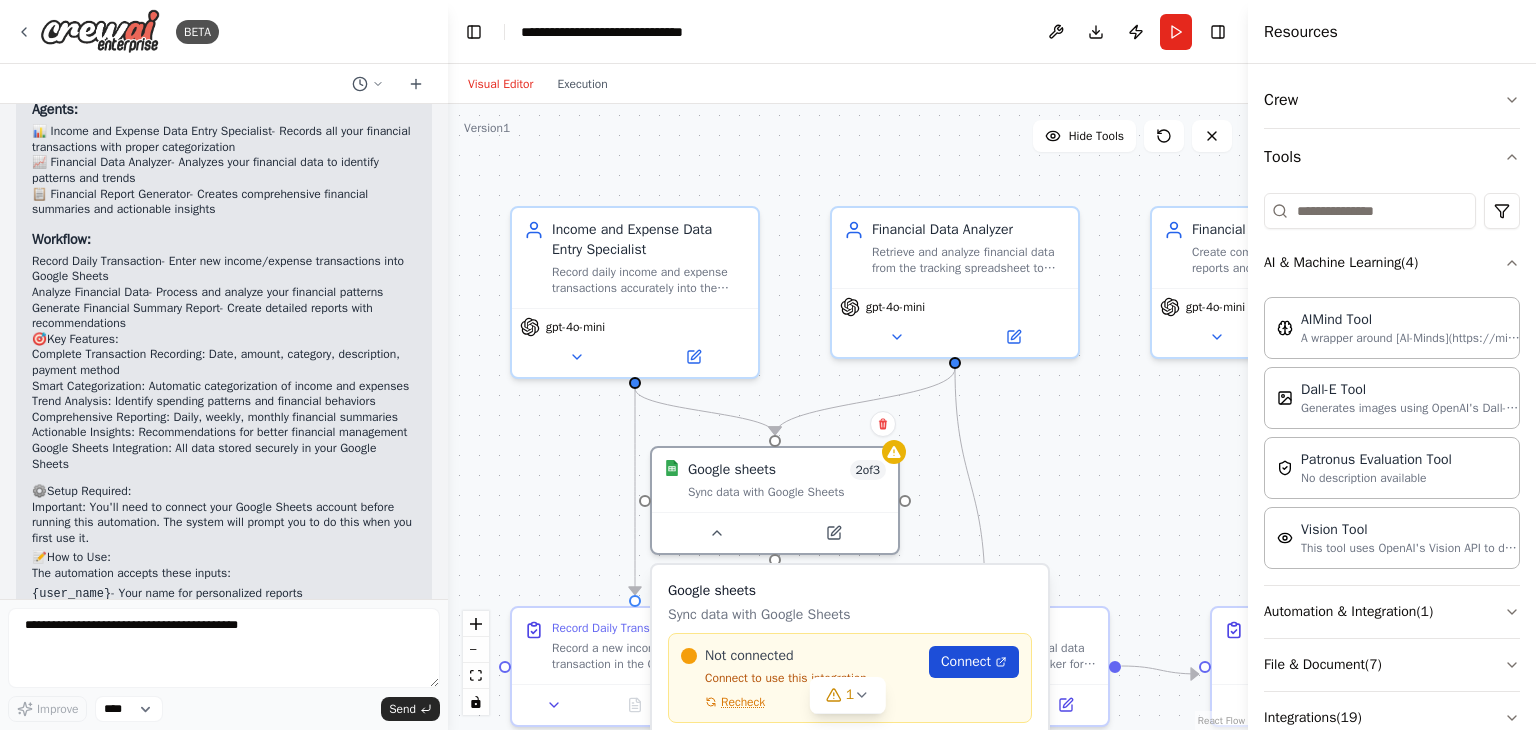 click on "Connect" at bounding box center (966, 662) 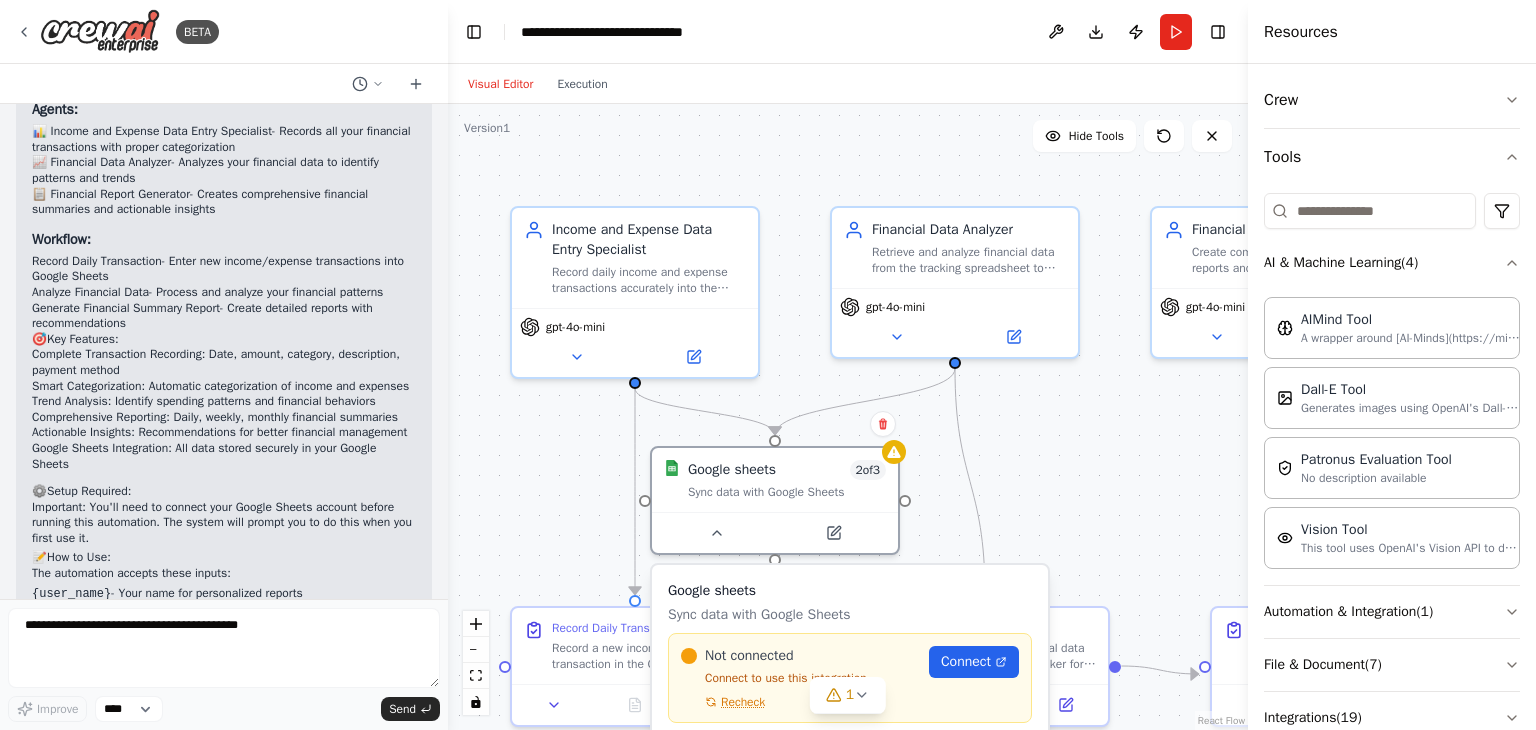click on ".deletable-edge-delete-btn {
width: 20px;
height: 20px;
border: 0px solid #ffffff;
color: #6b7280;
background-color: #f8fafc;
cursor: pointer;
border-radius: 50%;
font-size: 12px;
padding: 3px;
display: flex;
align-items: center;
justify-content: center;
transition: all 0.2s cubic-bezier(0.4, 0, 0.2, 1);
box-shadow: 0 2px 4px rgba(0, 0, 0, 0.1);
}
.deletable-edge-delete-btn:hover {
background-color: #ef4444;
color: #ffffff;
border-color: #dc2626;
transform: scale(1.1);
box-shadow: 0 4px 12px rgba(239, 68, 68, 0.4);
}
.deletable-edge-delete-btn:active {
transform: scale(0.95);
box-shadow: 0 2px 4px rgba(239, 68, 68, 0.3);
}
Income and Expense Data Entry Specialist gpt-4o-mini Google sheets 2" at bounding box center (848, 417) 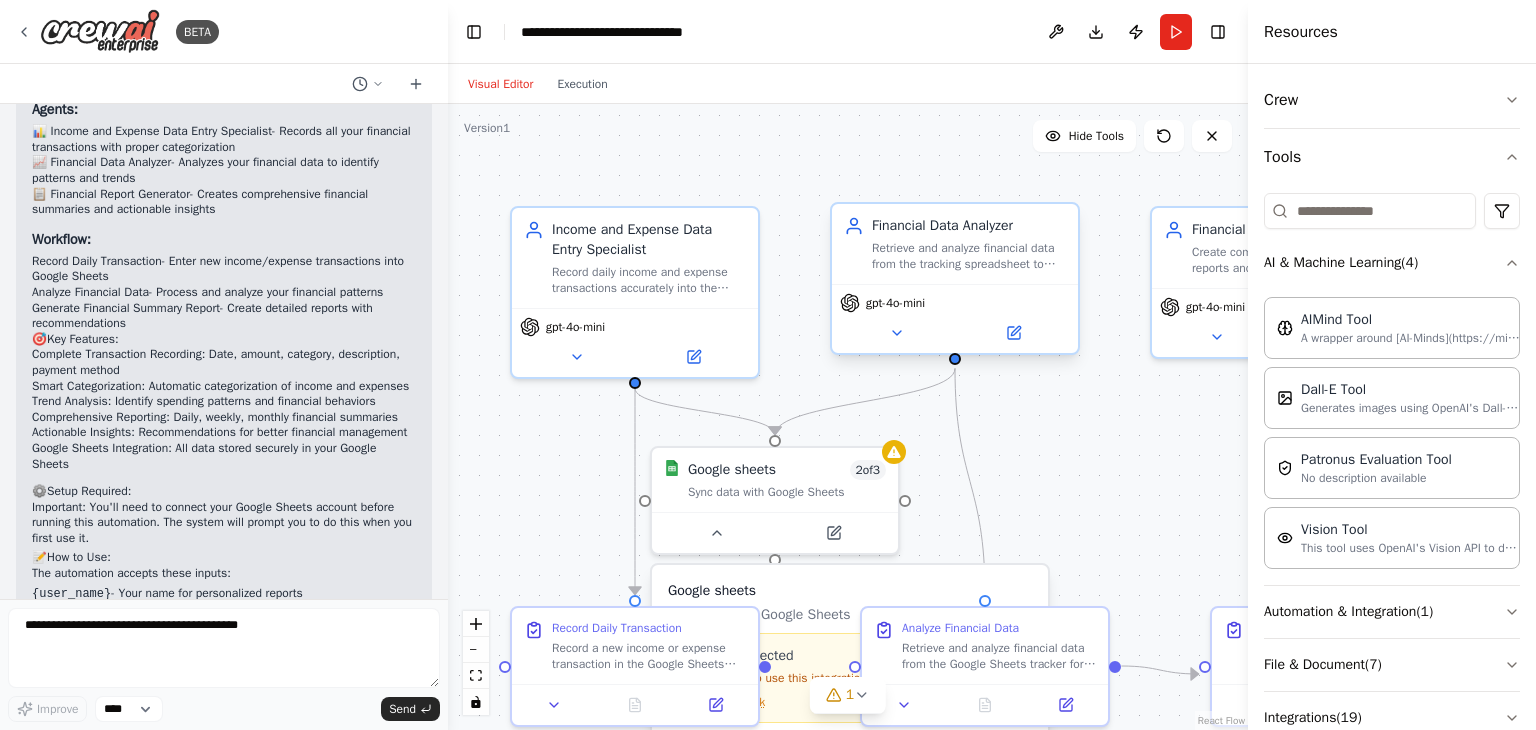 click on "gpt-4o-mini" at bounding box center [955, 318] 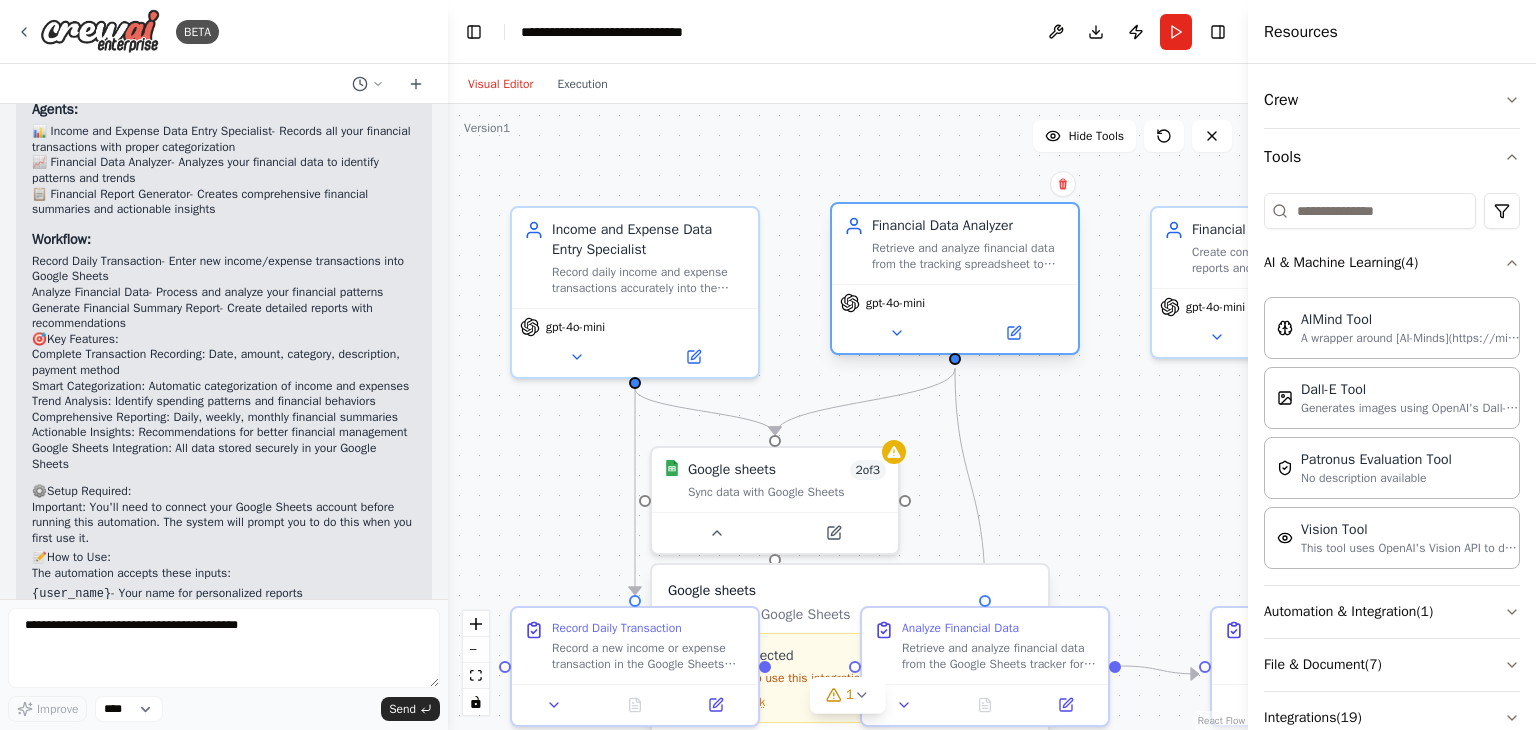 click on "gpt-4o-mini" at bounding box center (955, 318) 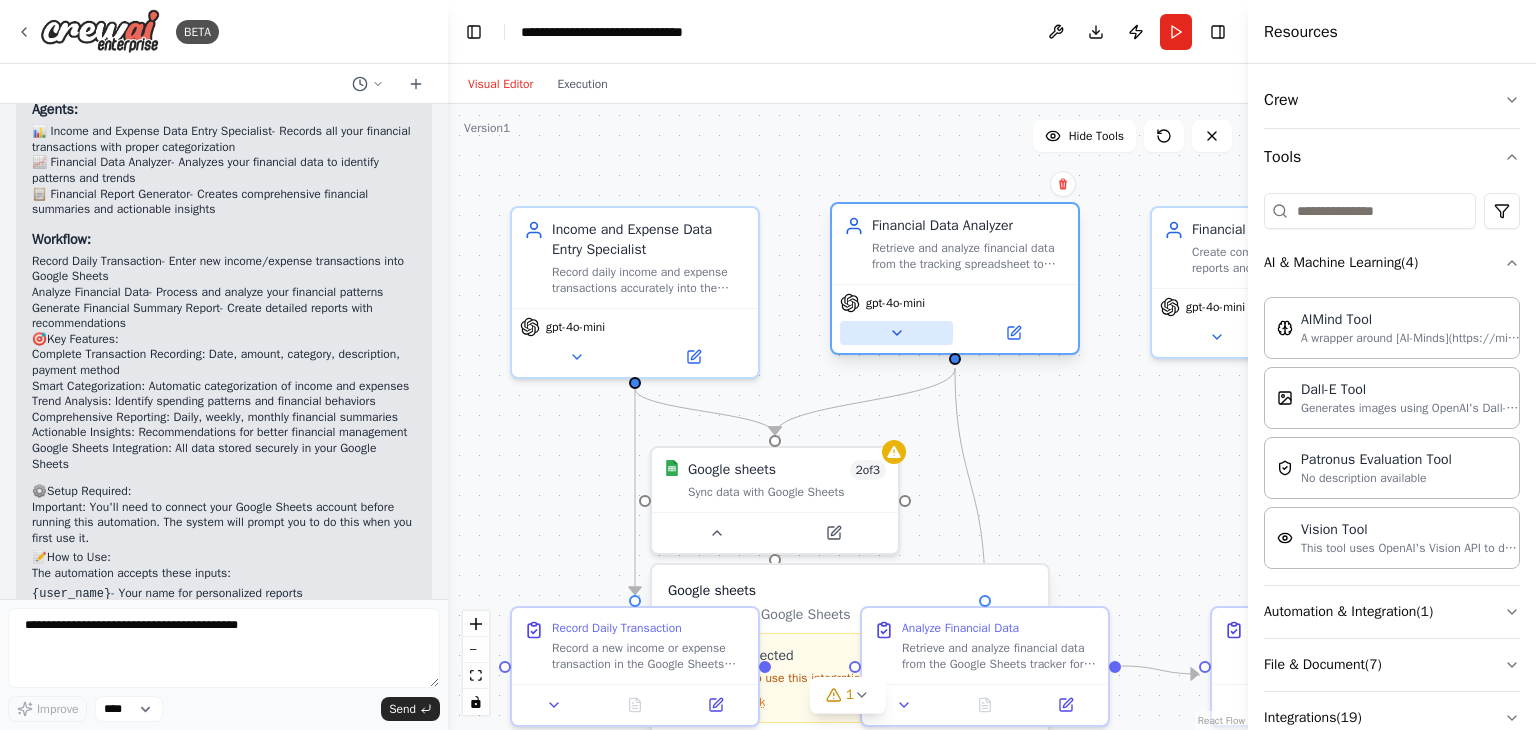 click 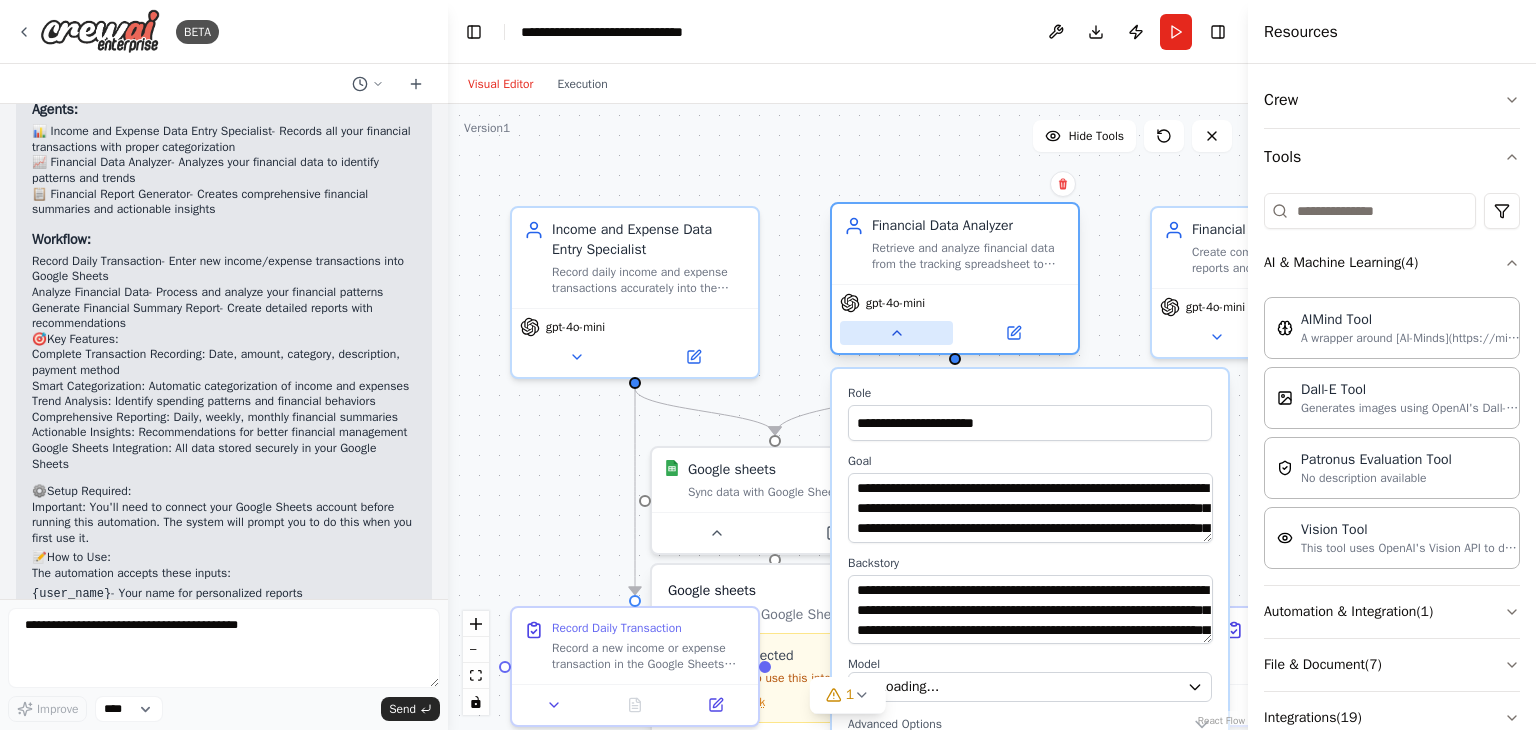 click 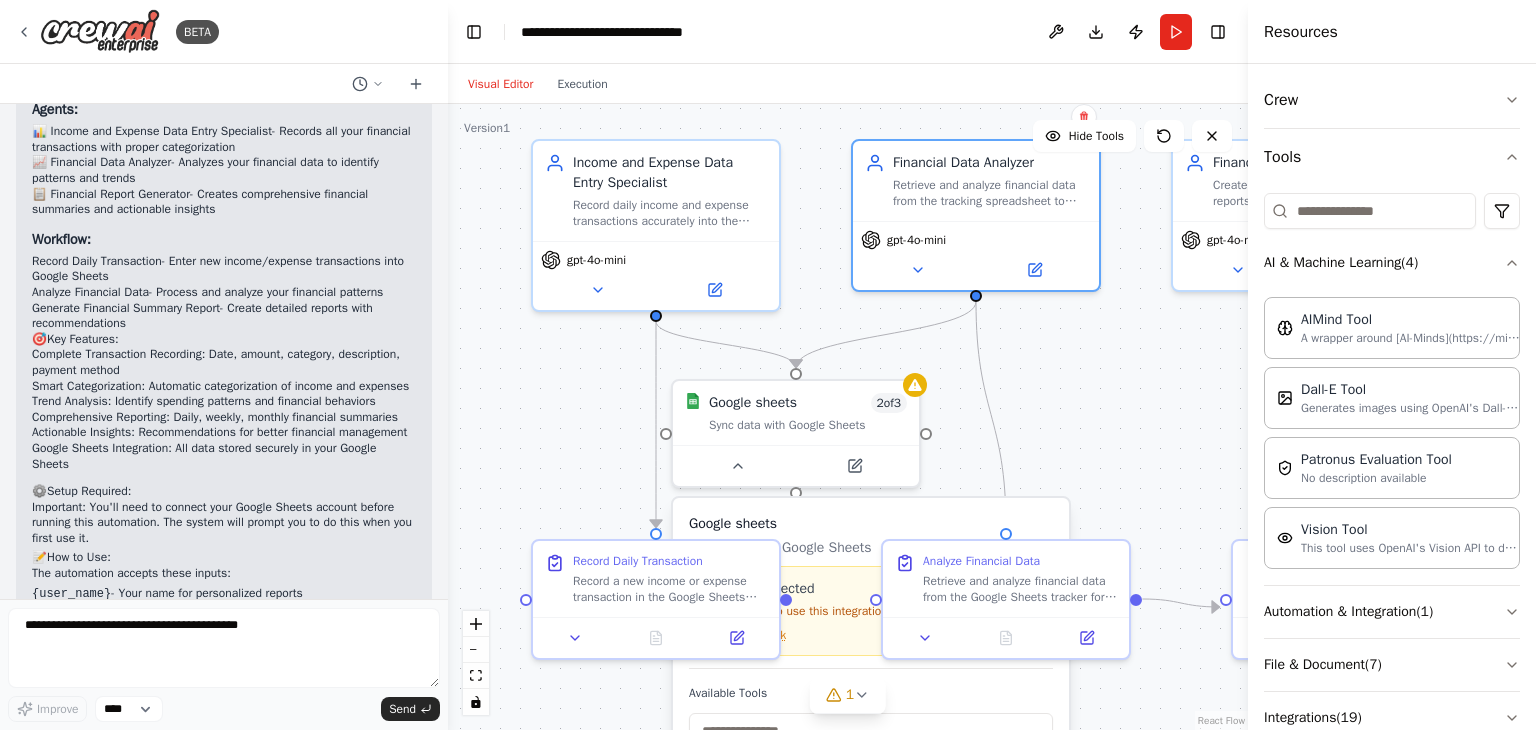 drag, startPoint x: 1119, startPoint y: 427, endPoint x: 1140, endPoint y: 360, distance: 70.21396 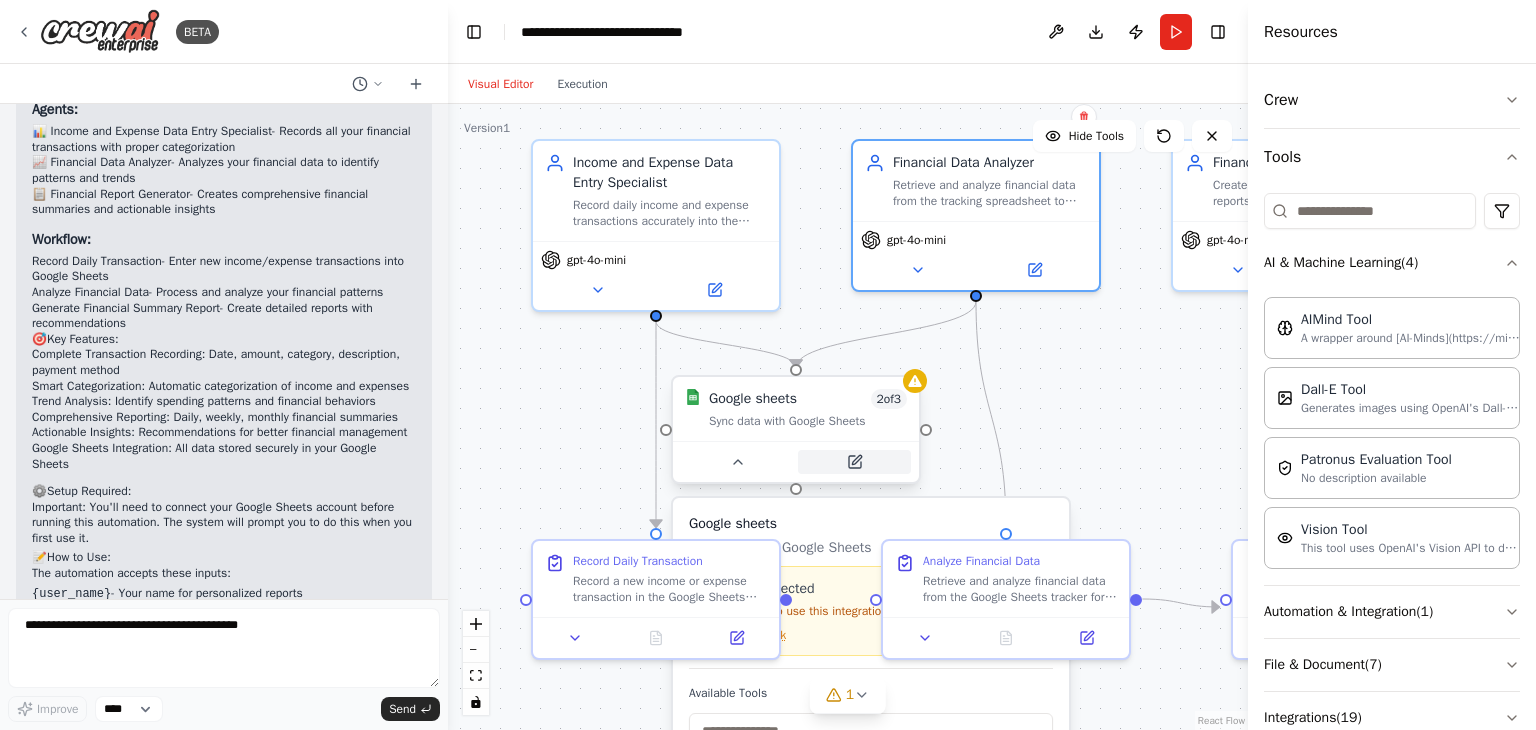 click 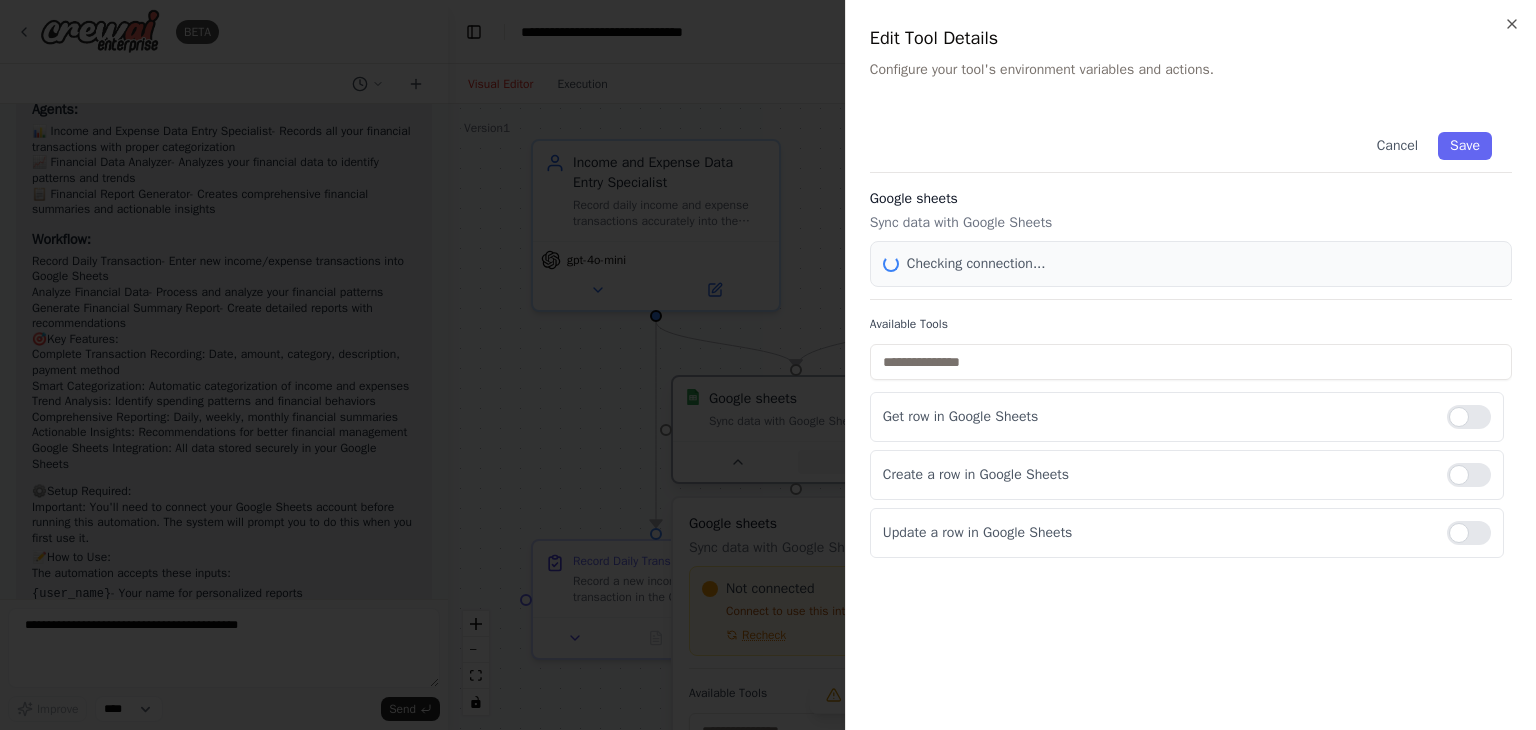click on "Close Edit Tool Details Configure your tool's environment variables and actions. Cancel Save Google sheets Sync data with Google Sheets Checking connection... Available Tools Get row in Google Sheets Create a row in Google Sheets Update a row in Google Sheets" at bounding box center [1190, 365] 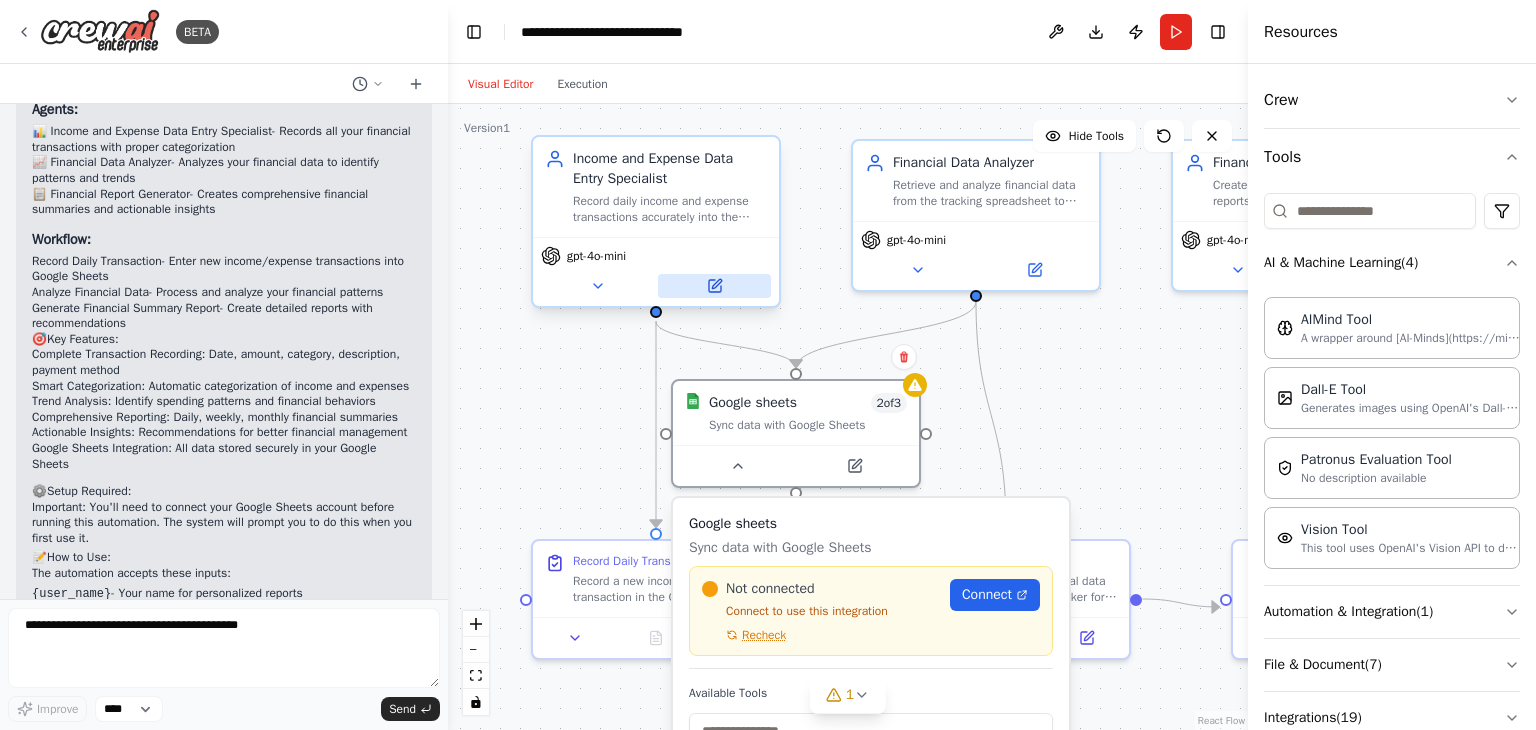 click at bounding box center (714, 286) 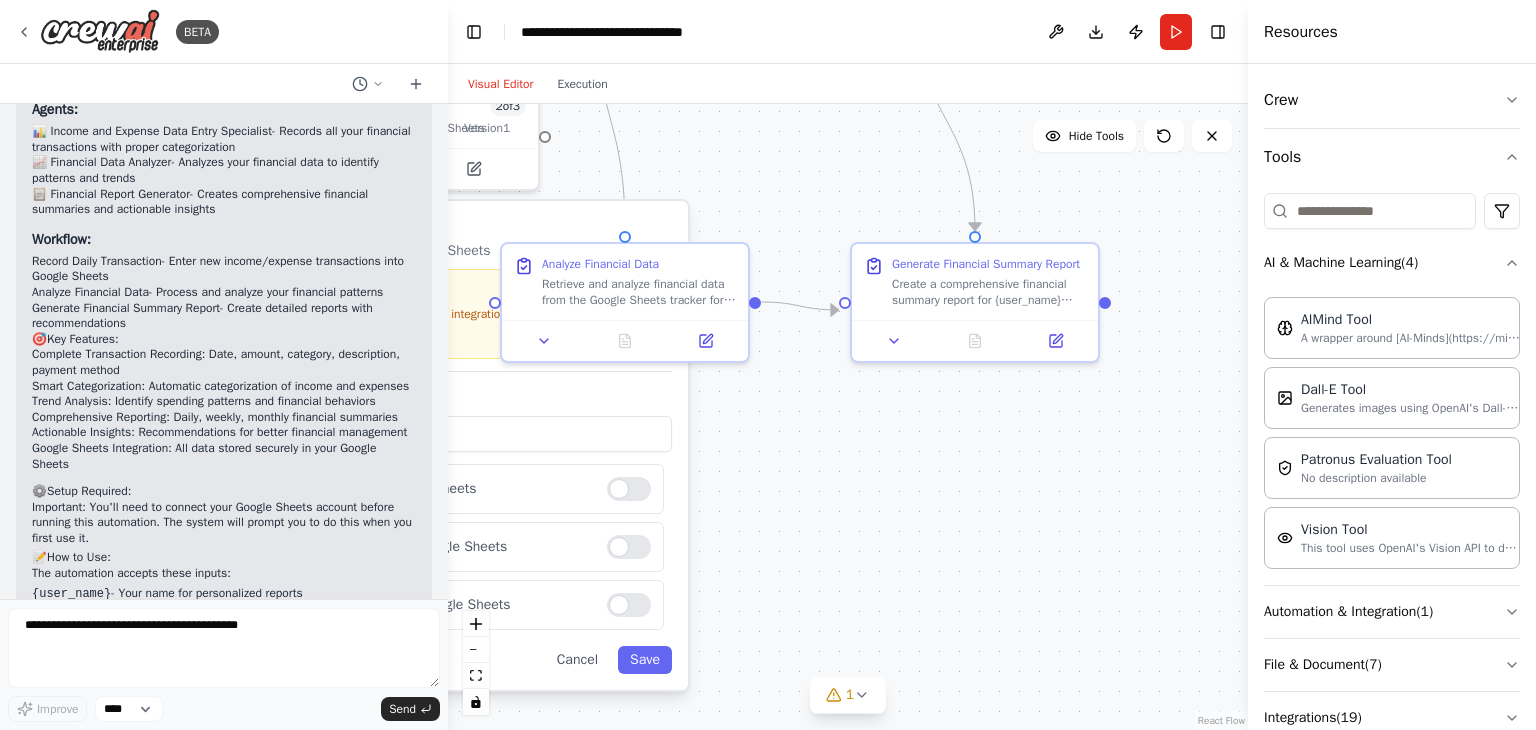 drag, startPoint x: 1141, startPoint y: 365, endPoint x: 760, endPoint y: 68, distance: 483.08383 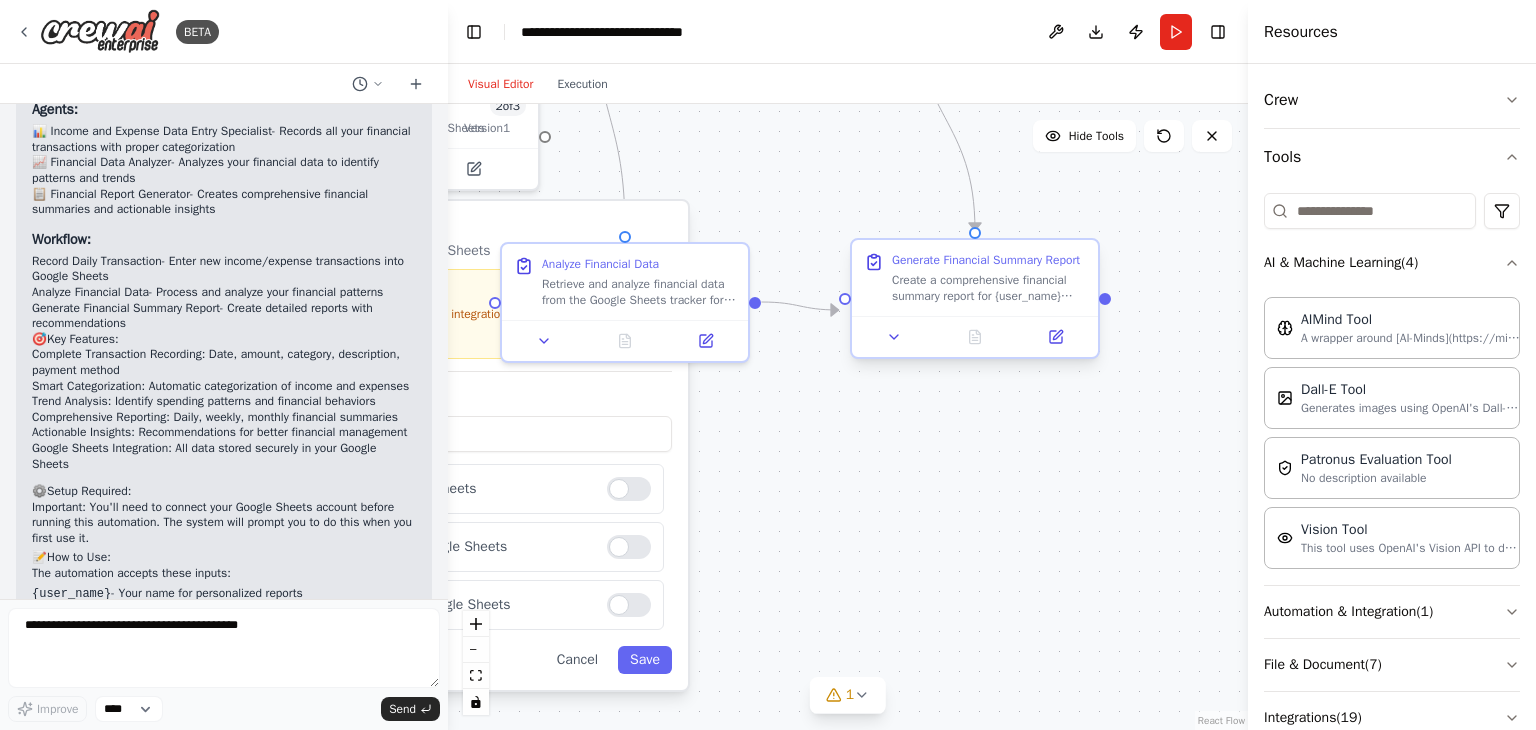 click at bounding box center [975, 336] 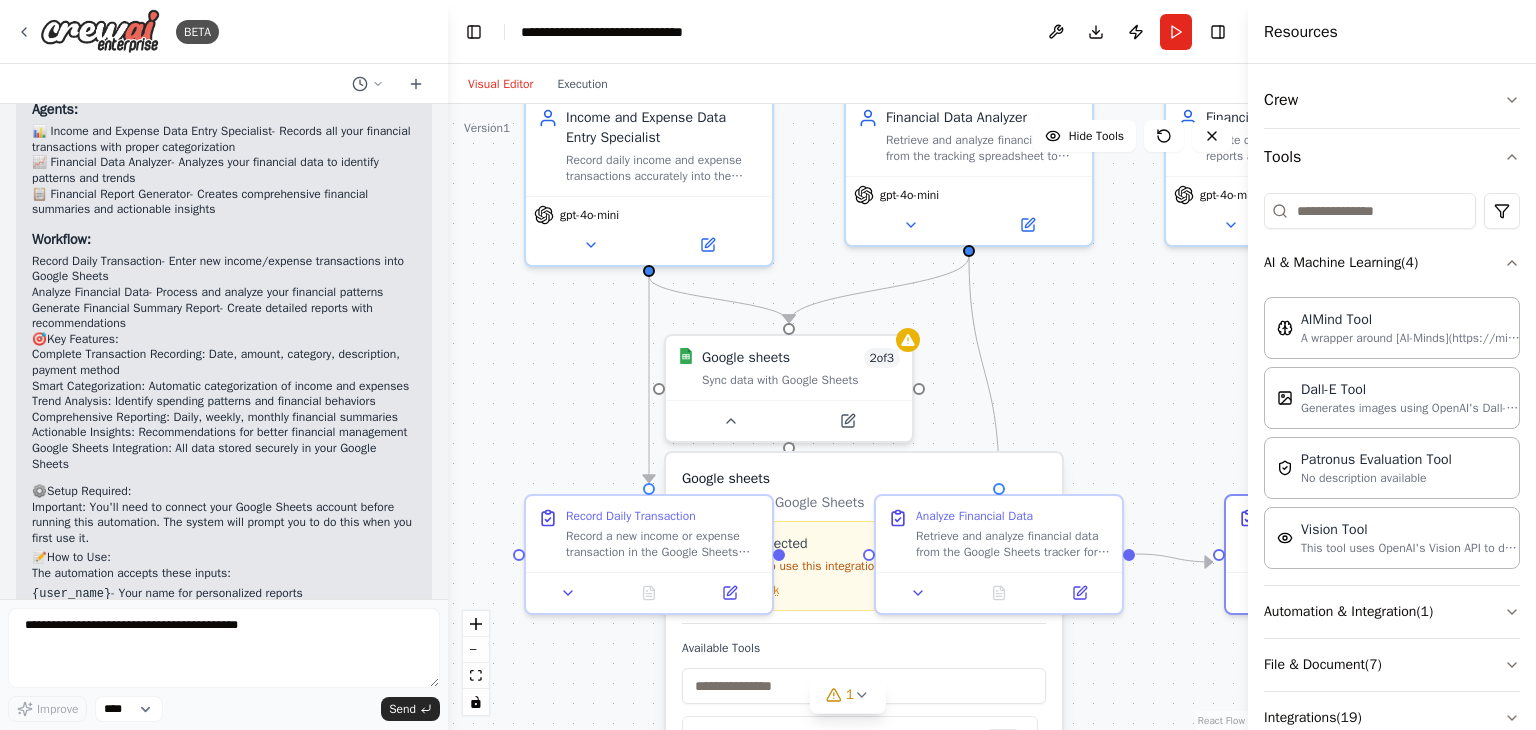 drag, startPoint x: 996, startPoint y: 524, endPoint x: 1359, endPoint y: 776, distance: 441.89703 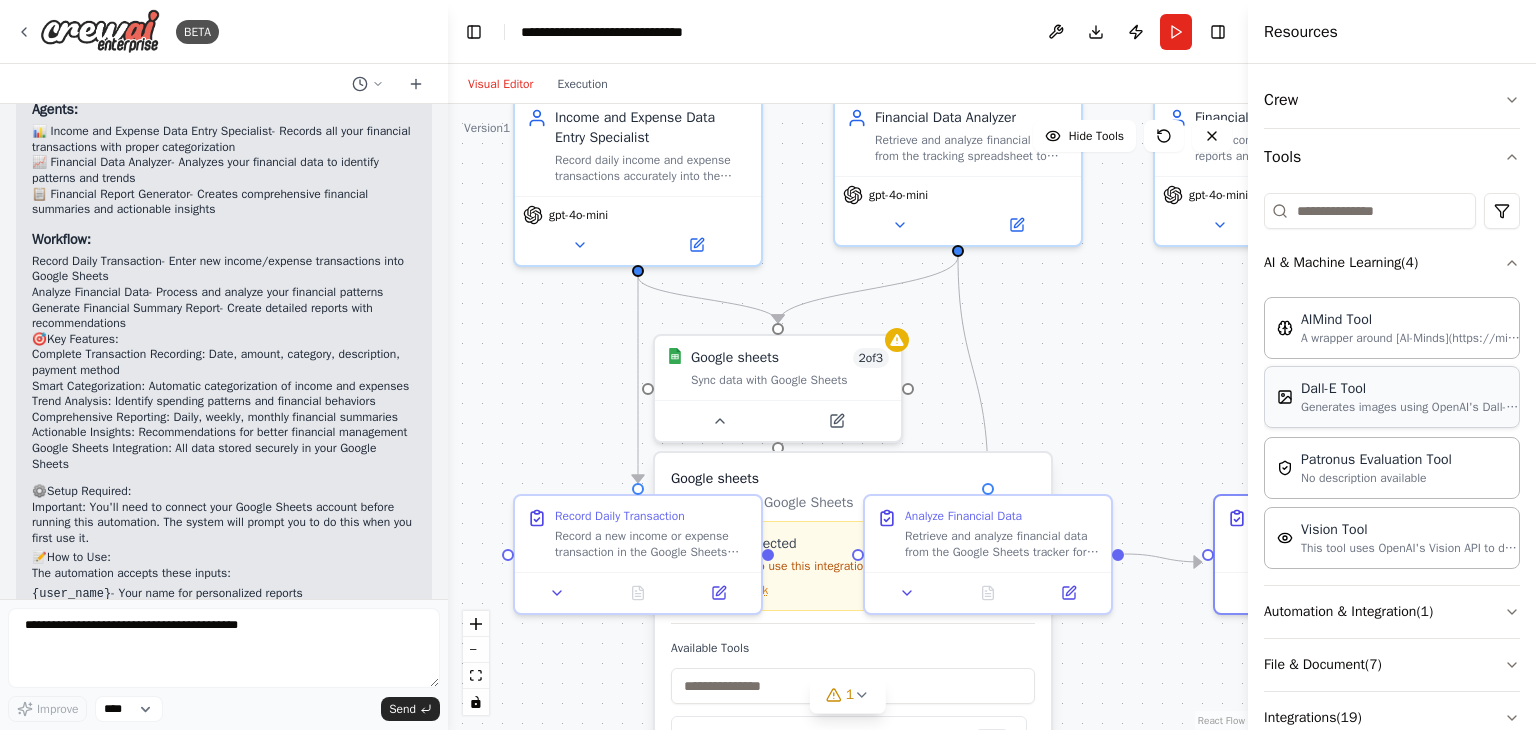 click on "Generates images using OpenAI's Dall-E model." at bounding box center (1411, 407) 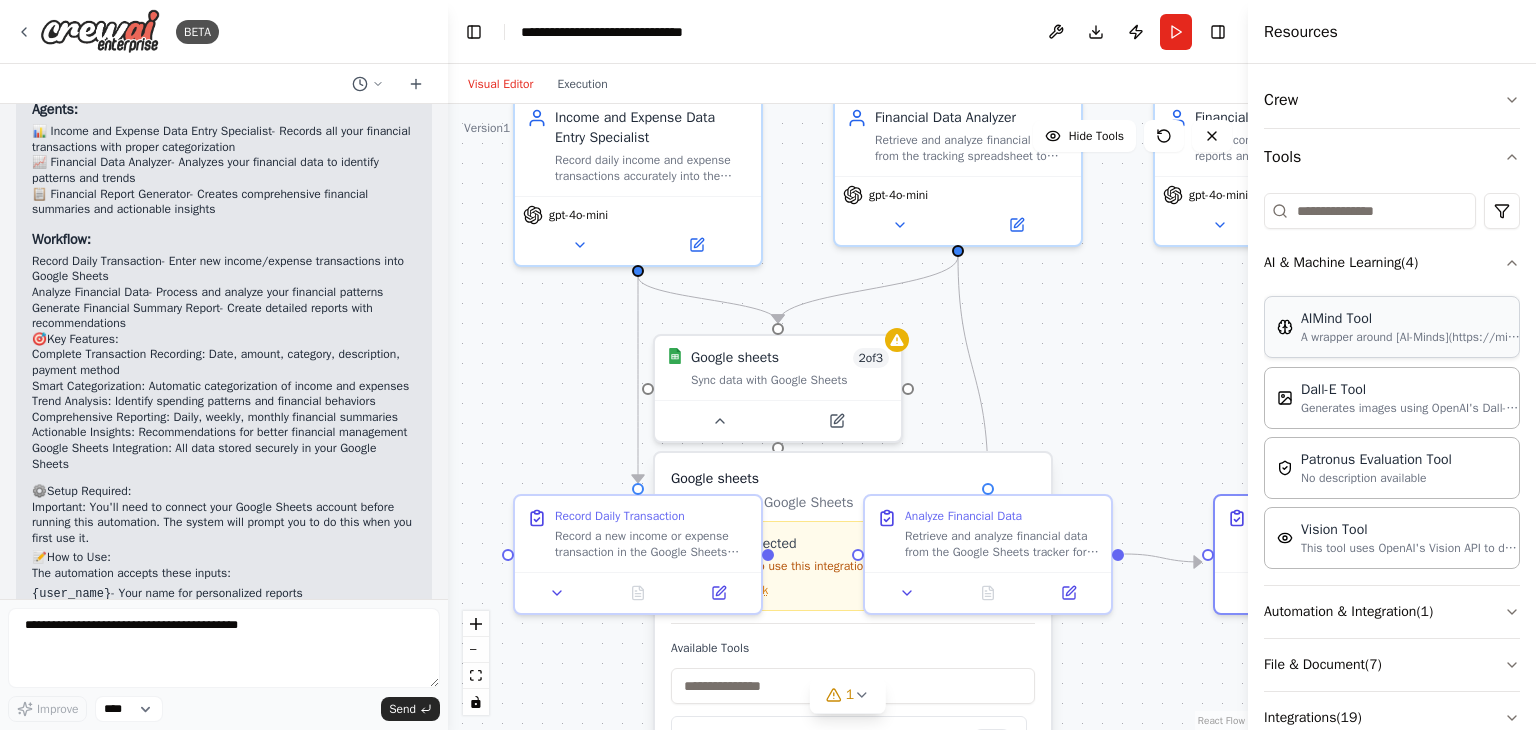 click on "AIMind Tool" at bounding box center [1411, 319] 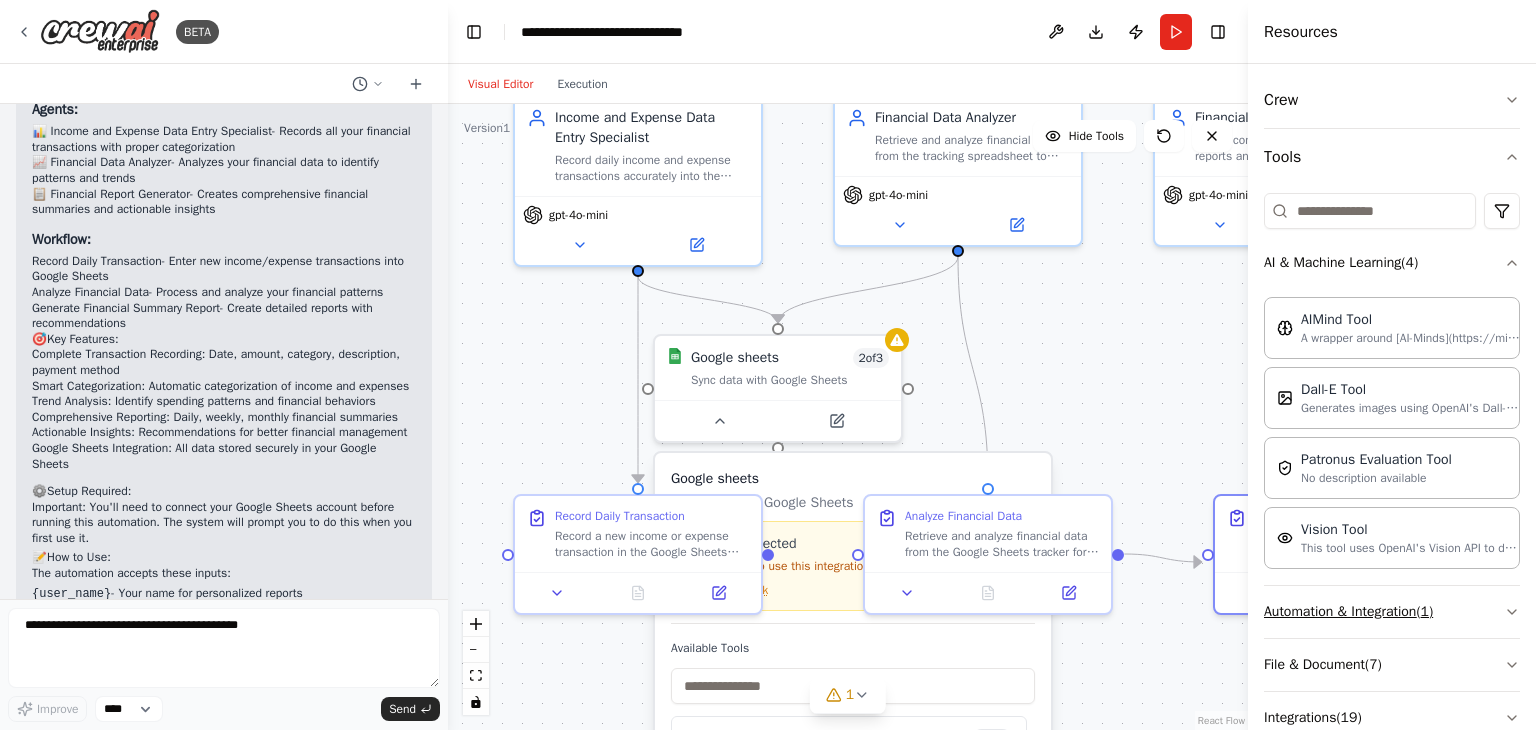 click on "Automation & Integration  ( 1 )" at bounding box center [1392, 612] 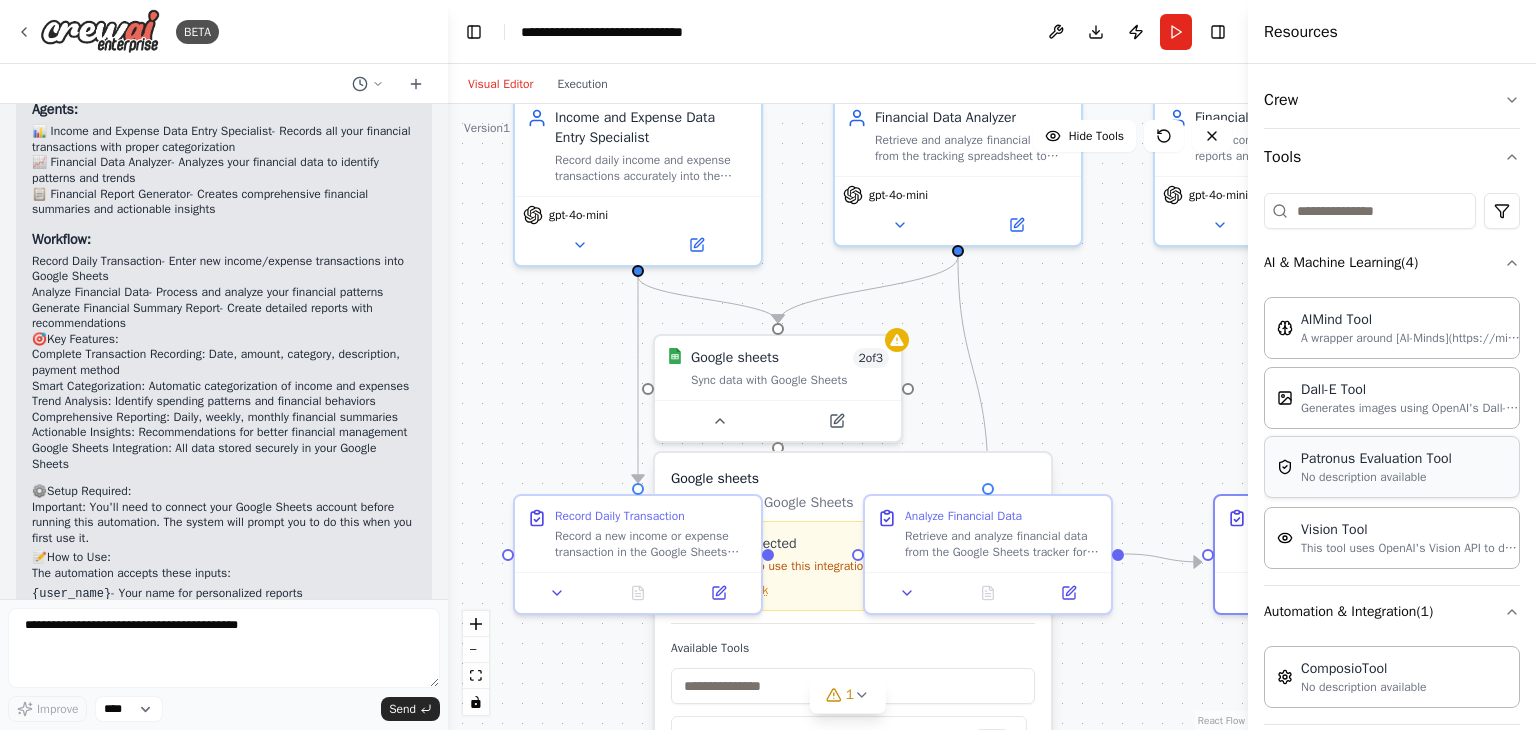 drag, startPoint x: 1336, startPoint y: 625, endPoint x: 1345, endPoint y: 490, distance: 135.29967 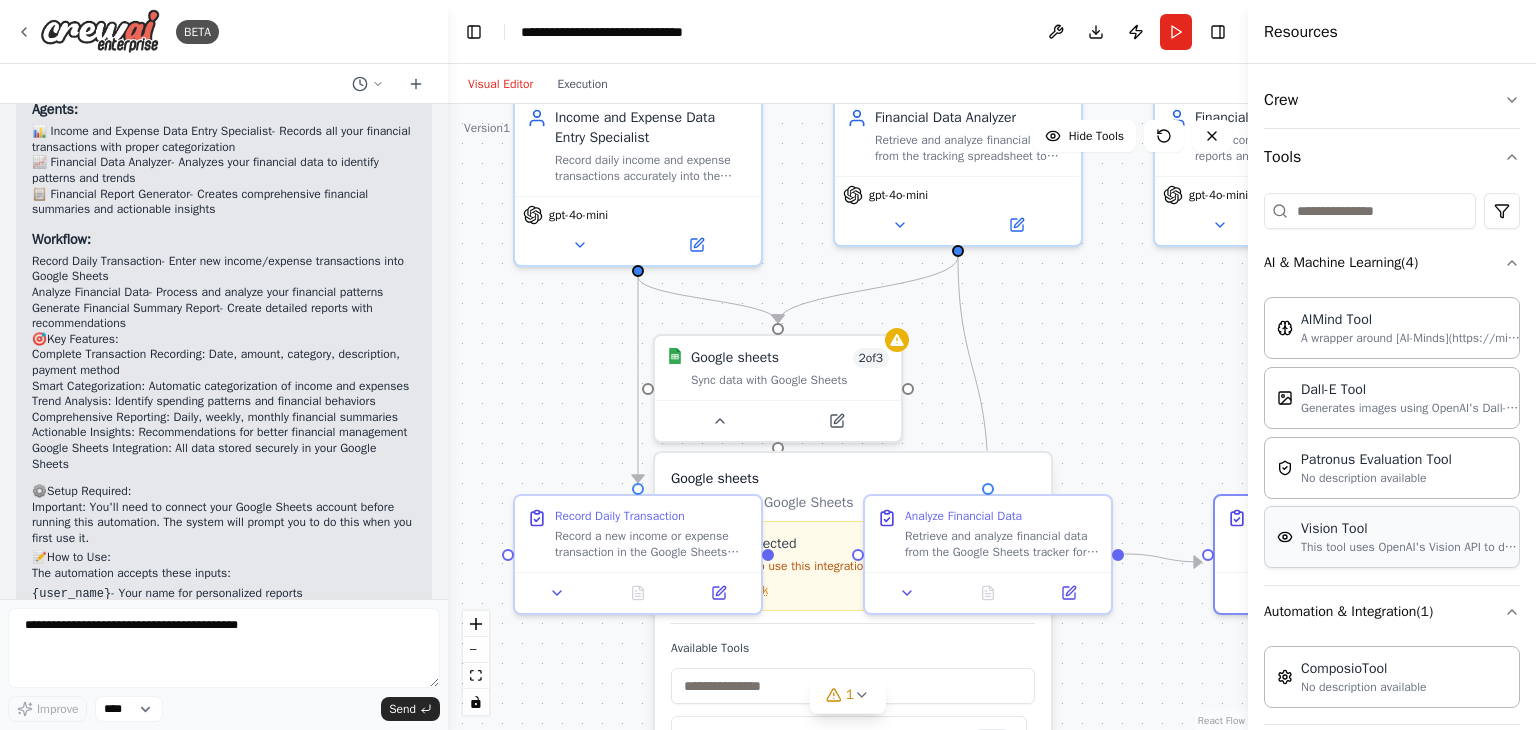 type 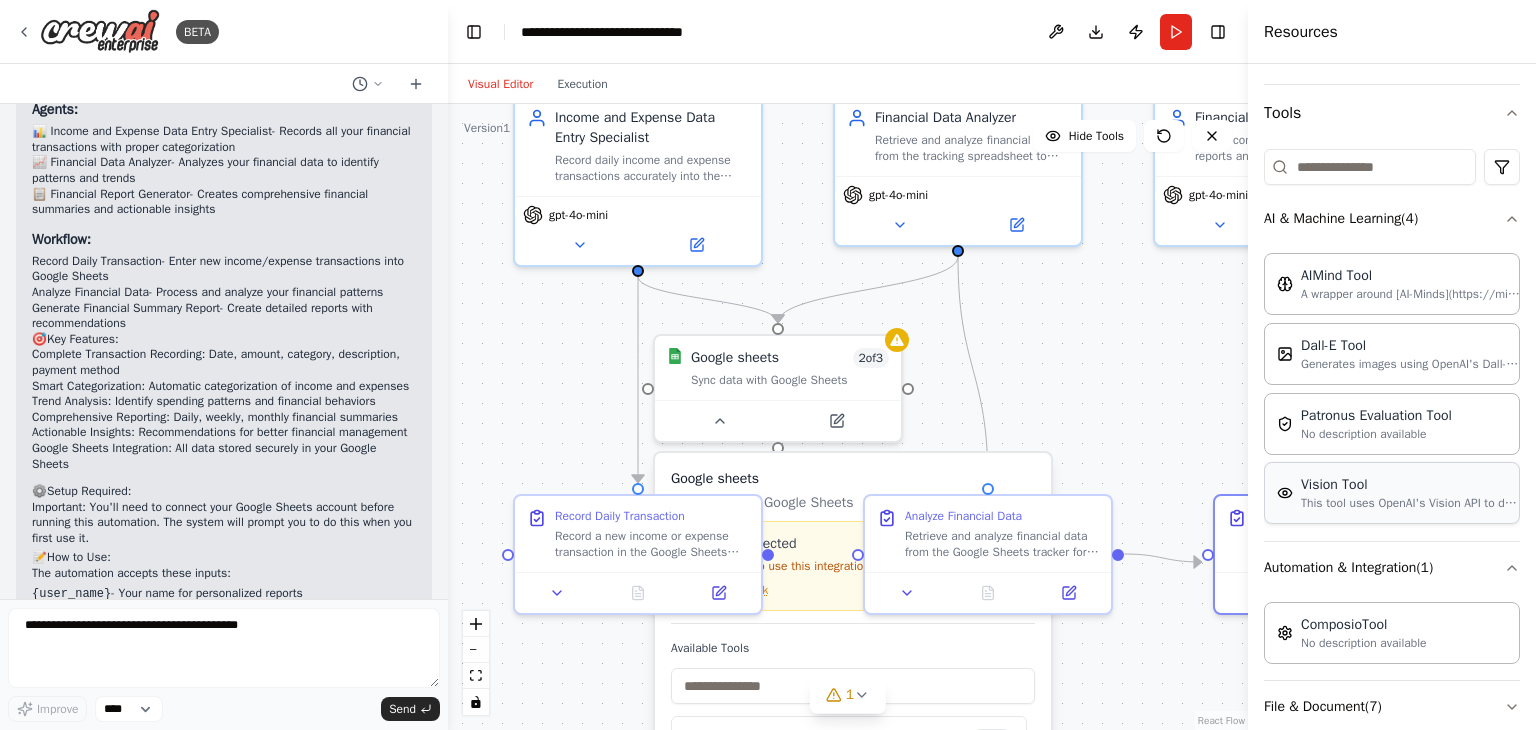 type 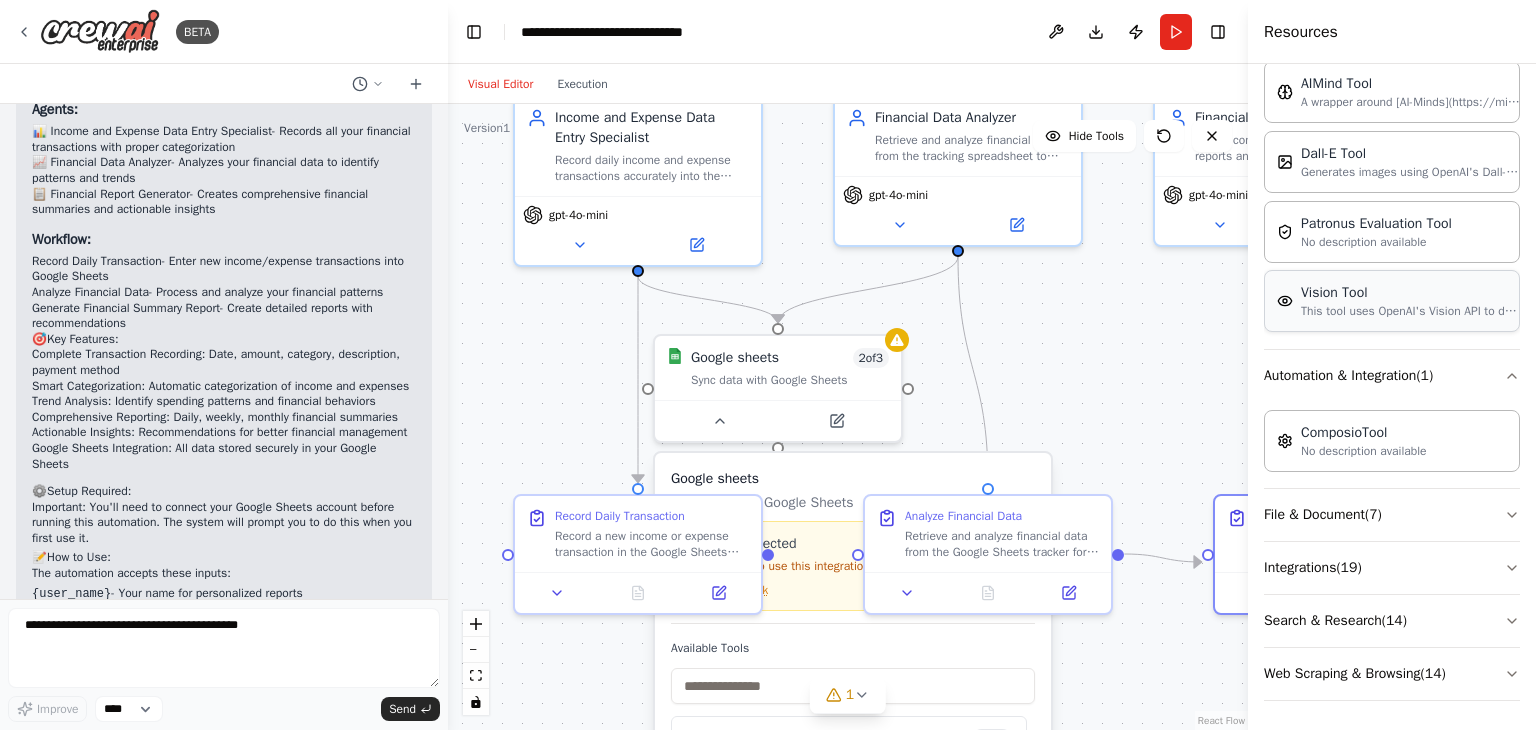 type 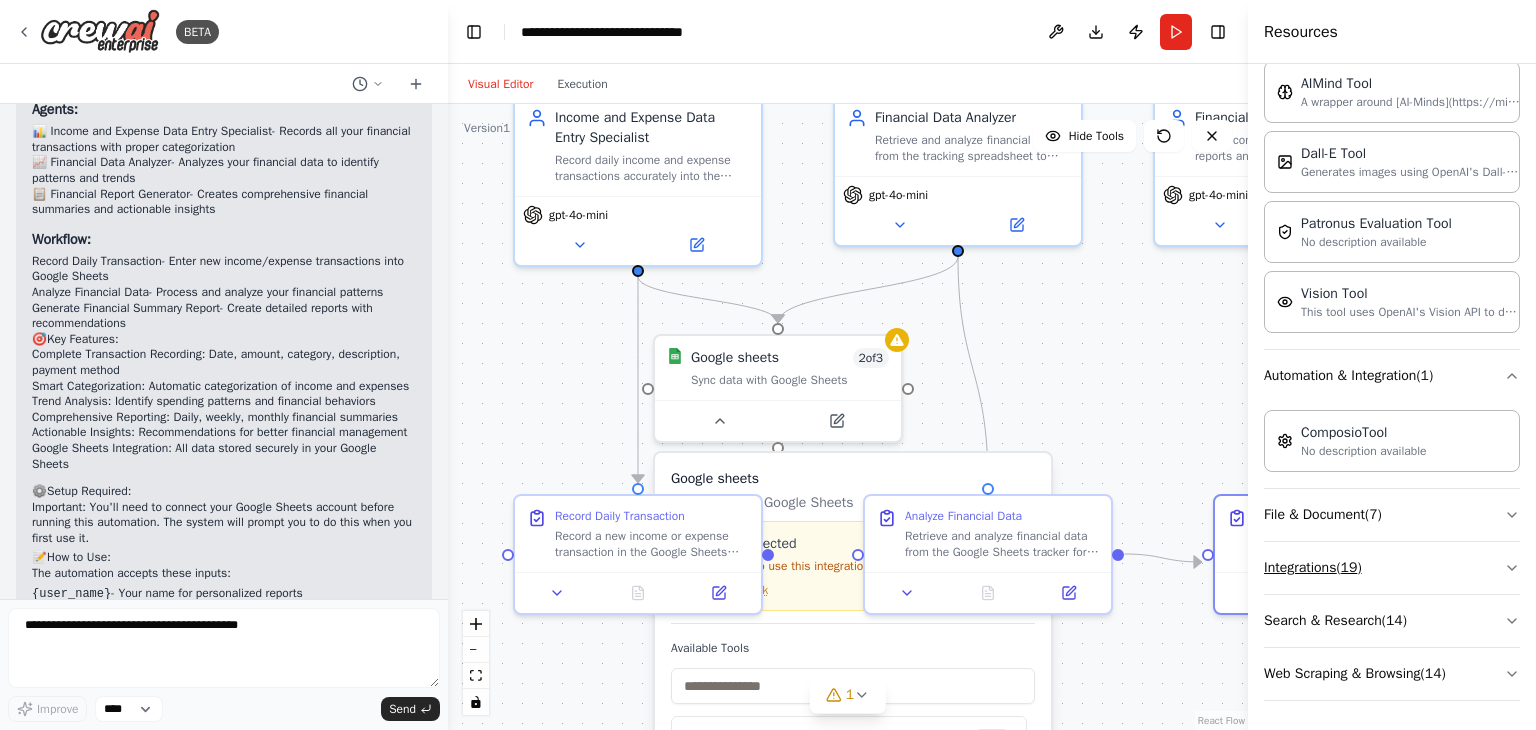 click on "Integrations  ( 19 )" at bounding box center [1392, 568] 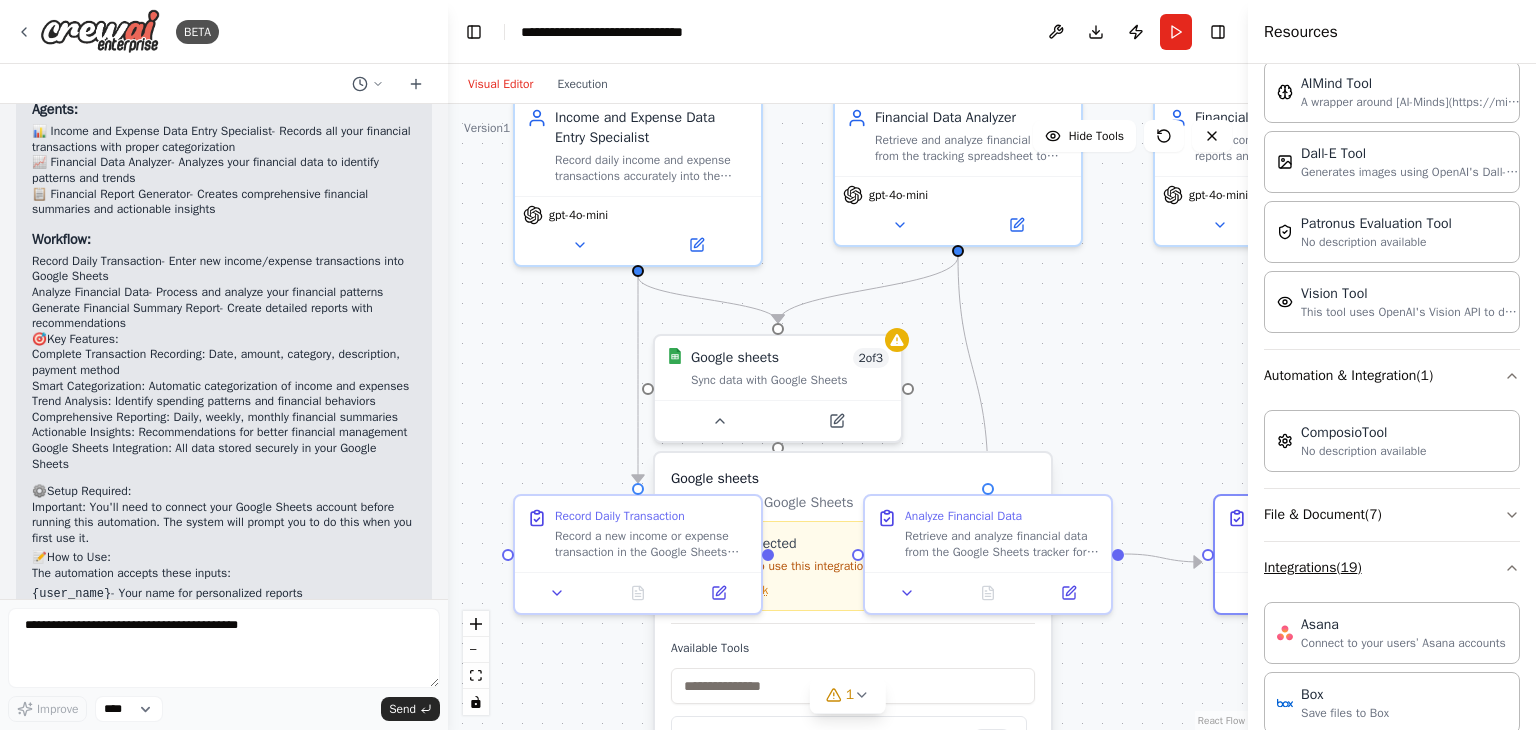 scroll, scrollTop: 1574, scrollLeft: 0, axis: vertical 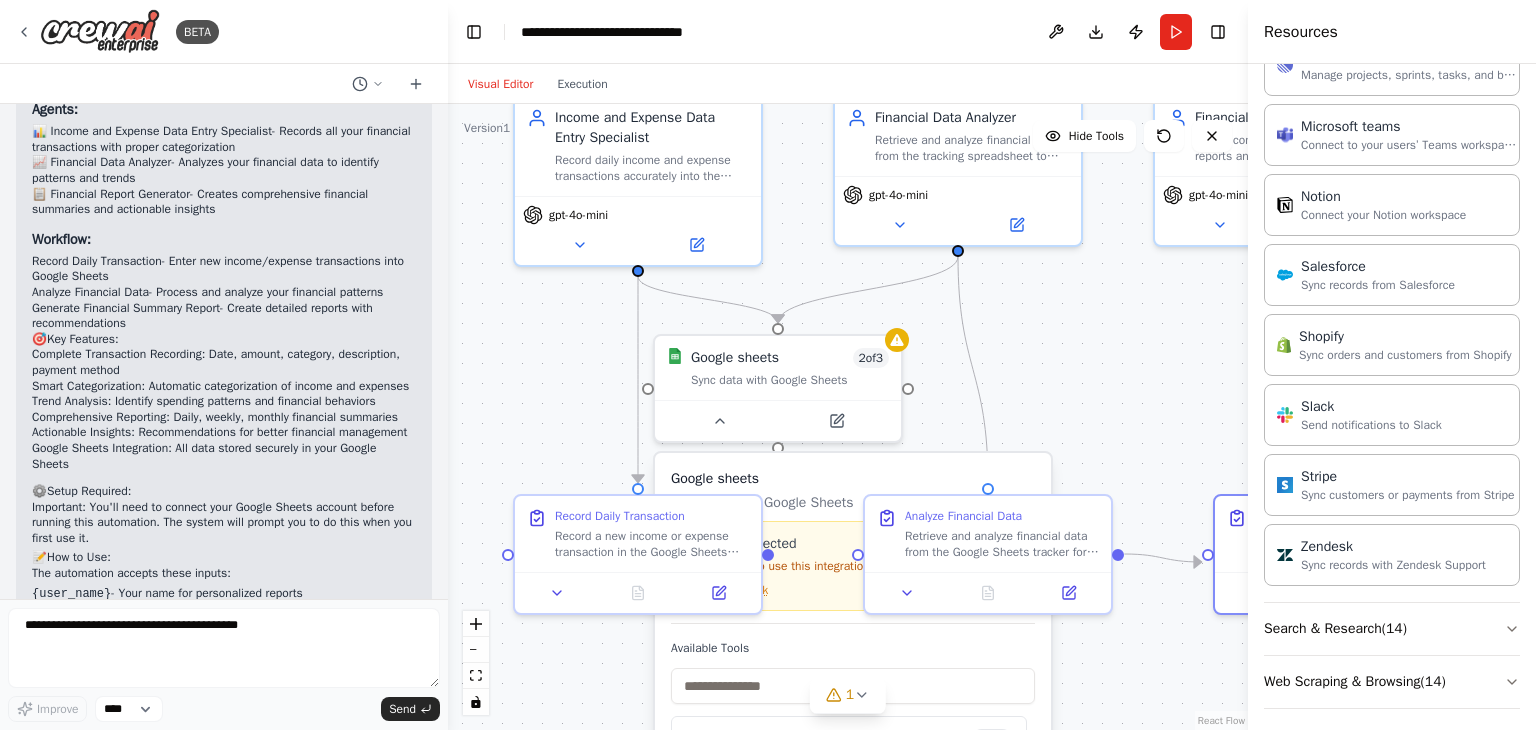 type 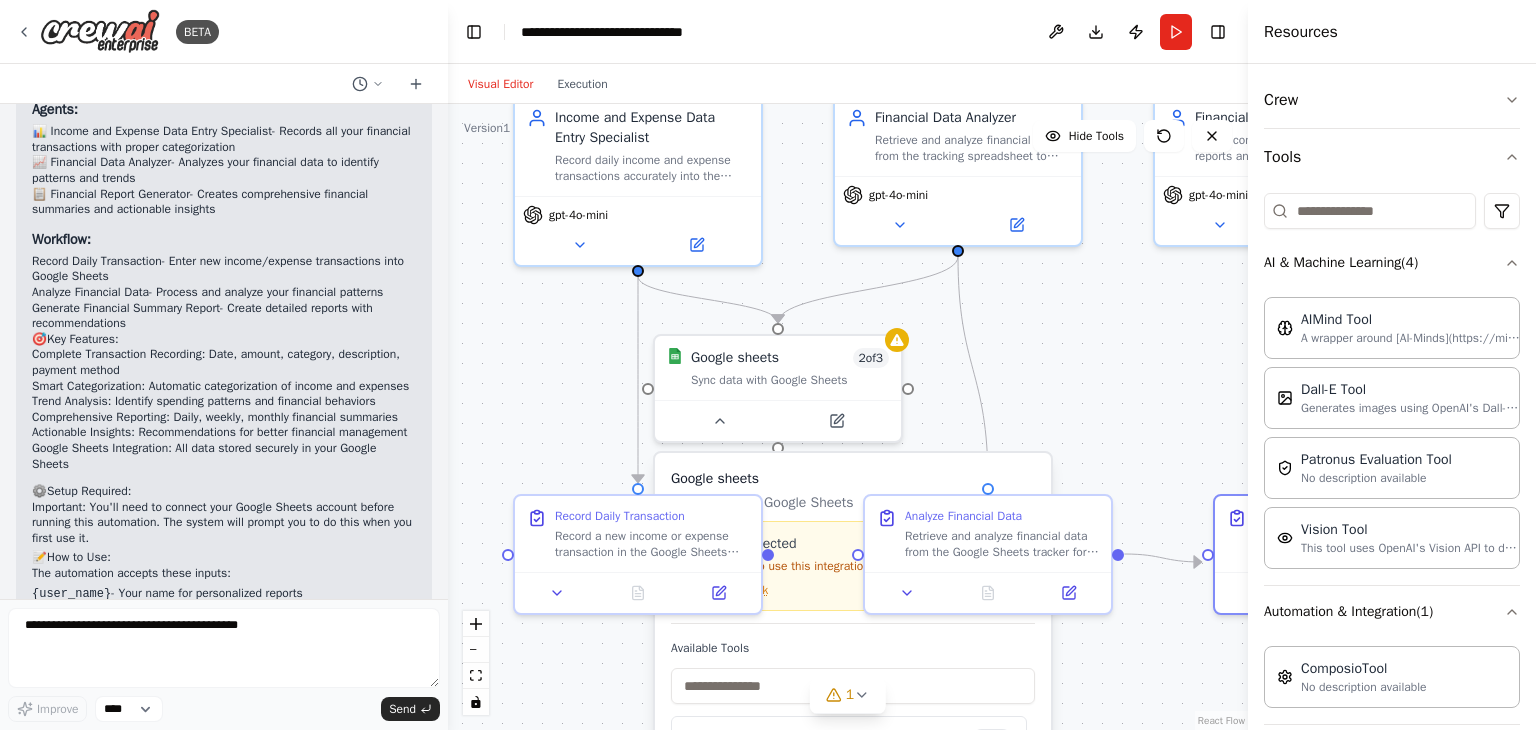 type 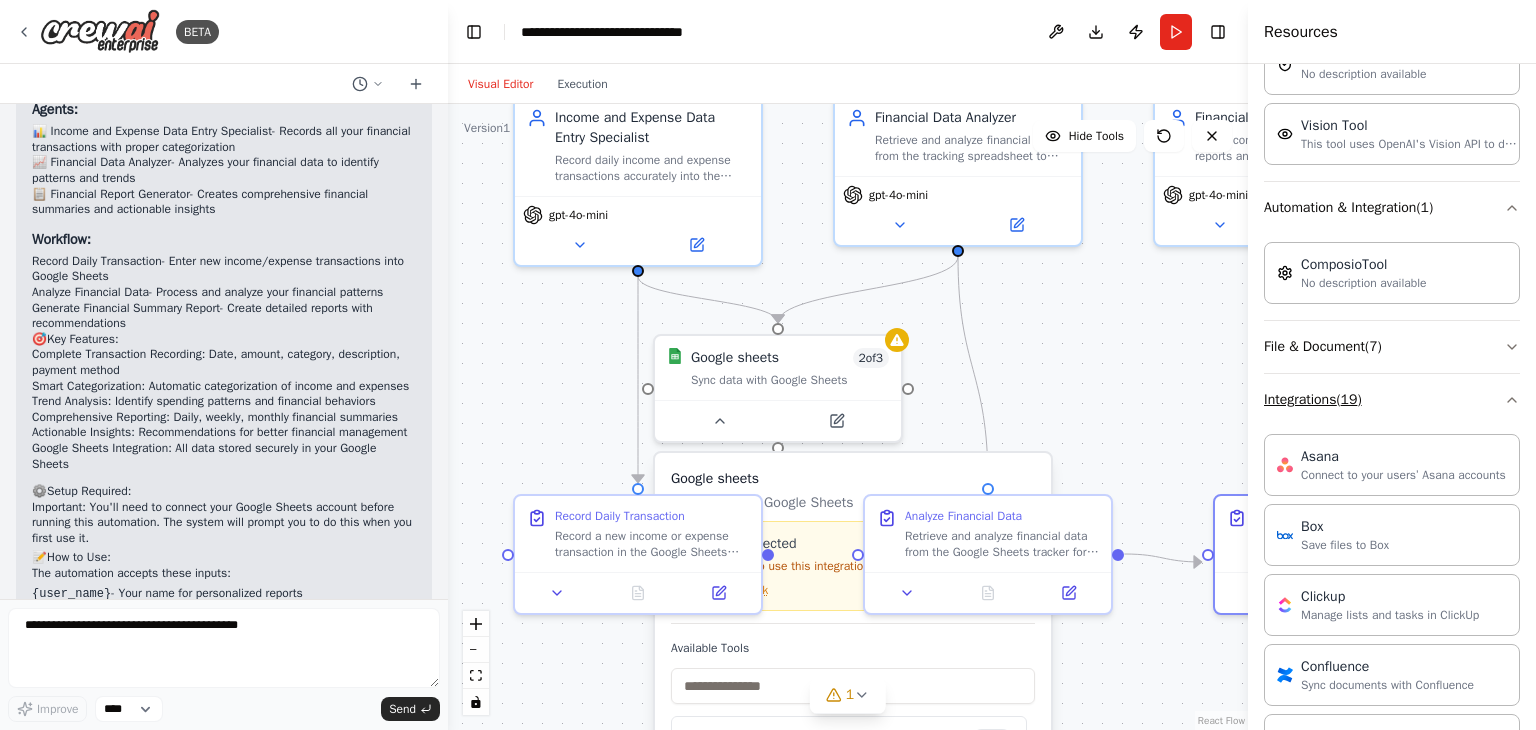 scroll, scrollTop: 404, scrollLeft: 0, axis: vertical 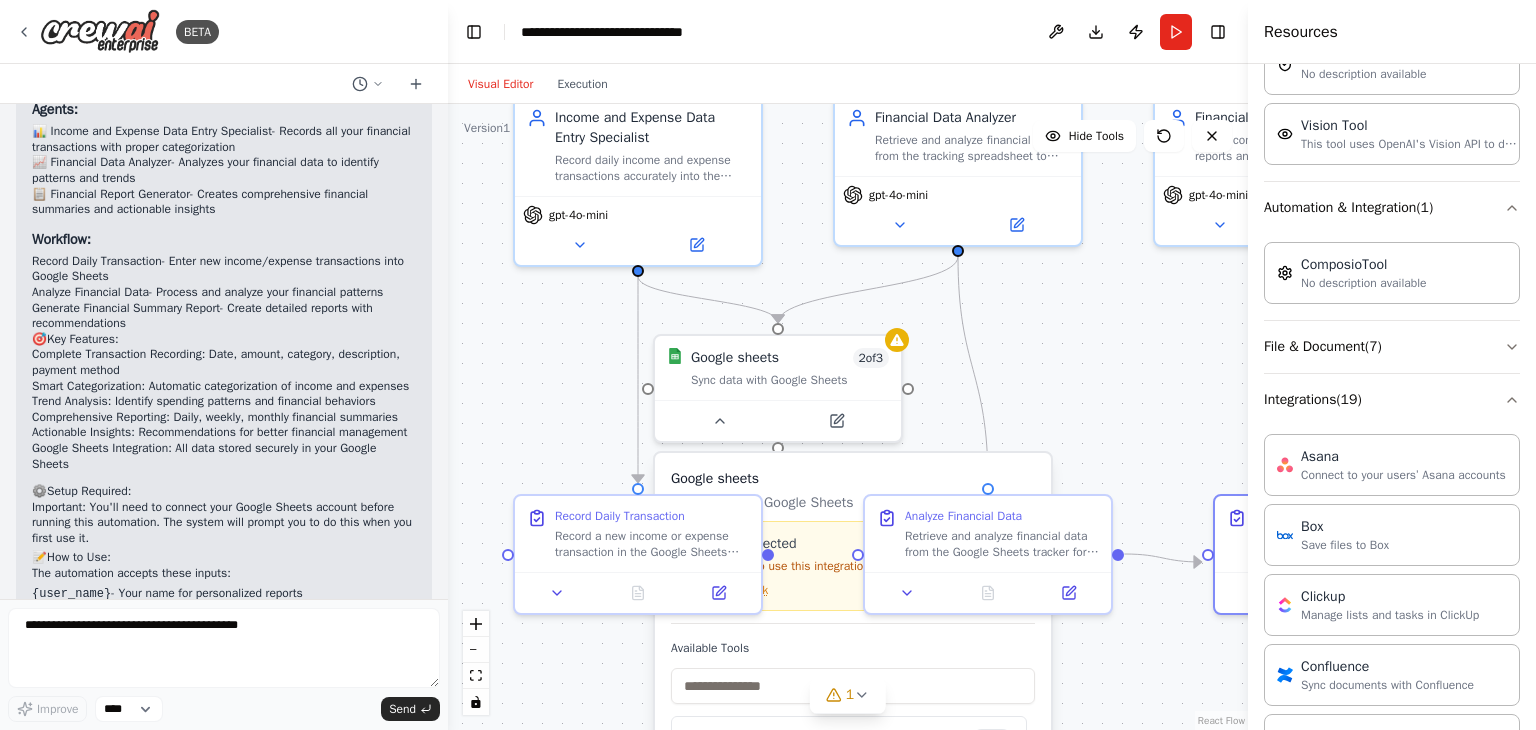 click on ".deletable-edge-delete-btn {
width: 20px;
height: 20px;
border: 0px solid #ffffff;
color: #6b7280;
background-color: #f8fafc;
cursor: pointer;
border-radius: 50%;
font-size: 12px;
padding: 3px;
display: flex;
align-items: center;
justify-content: center;
transition: all 0.2s cubic-bezier(0.4, 0, 0.2, 1);
box-shadow: 0 2px 4px rgba(0, 0, 0, 0.1);
}
.deletable-edge-delete-btn:hover {
background-color: #ef4444;
color: #ffffff;
border-color: #dc2626;
transform: scale(1.1);
box-shadow: 0 4px 12px rgba(239, 68, 68, 0.4);
}
.deletable-edge-delete-btn:active {
transform: scale(0.95);
box-shadow: 0 2px 4px rgba(239, 68, 68, 0.3);
}
Income and Expense Data Entry Specialist gpt-4o-mini Google sheets 2" at bounding box center (848, 417) 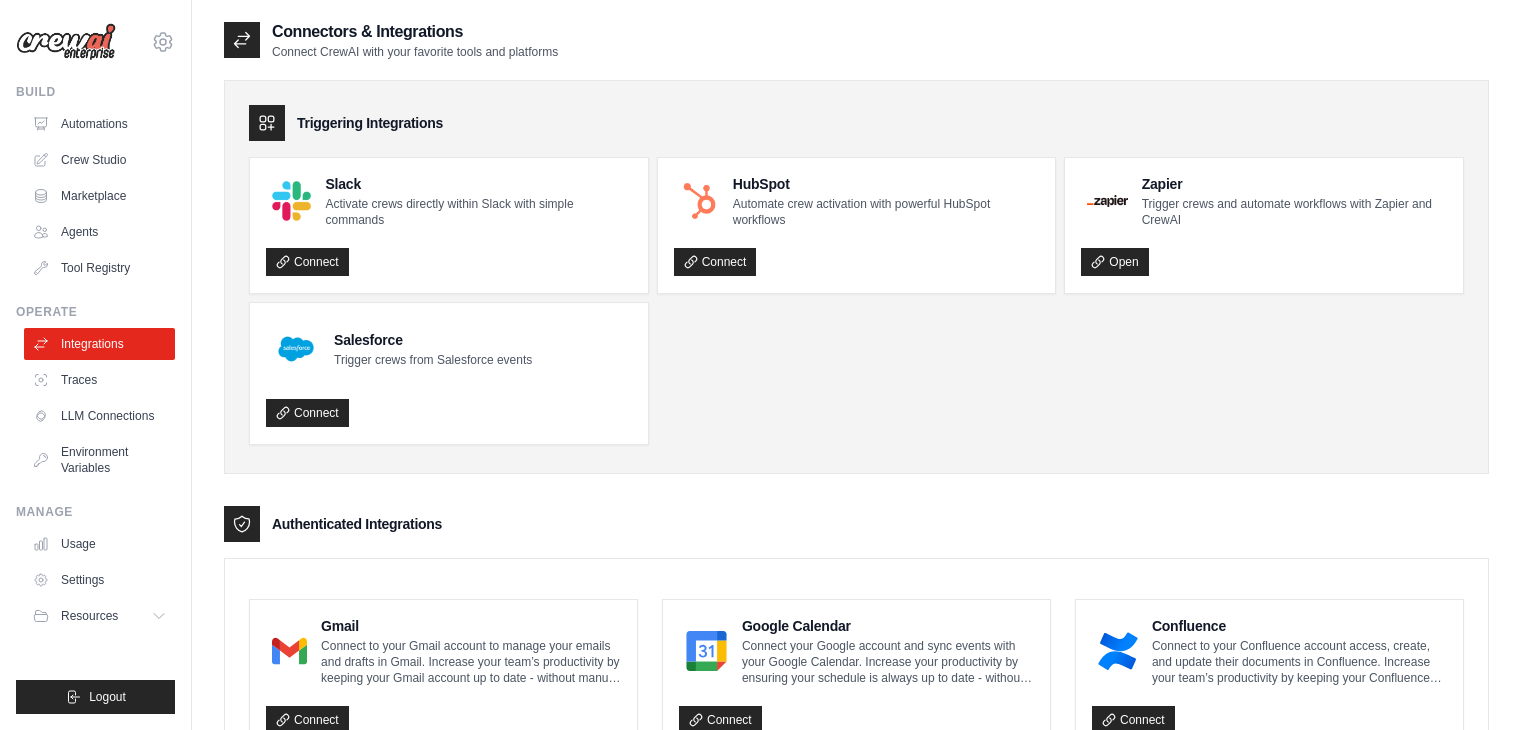 scroll, scrollTop: 0, scrollLeft: 0, axis: both 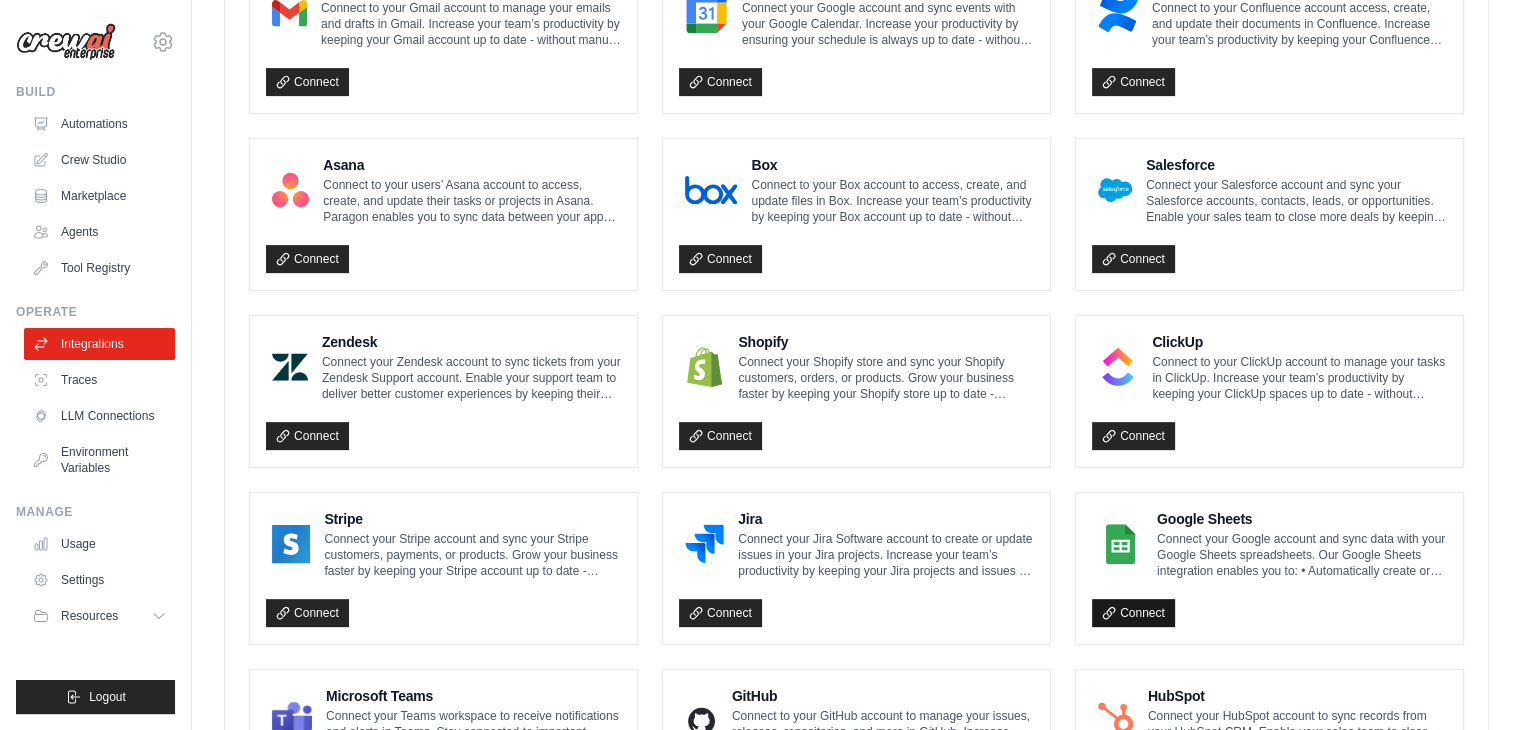 click on "Connect" at bounding box center [1133, 613] 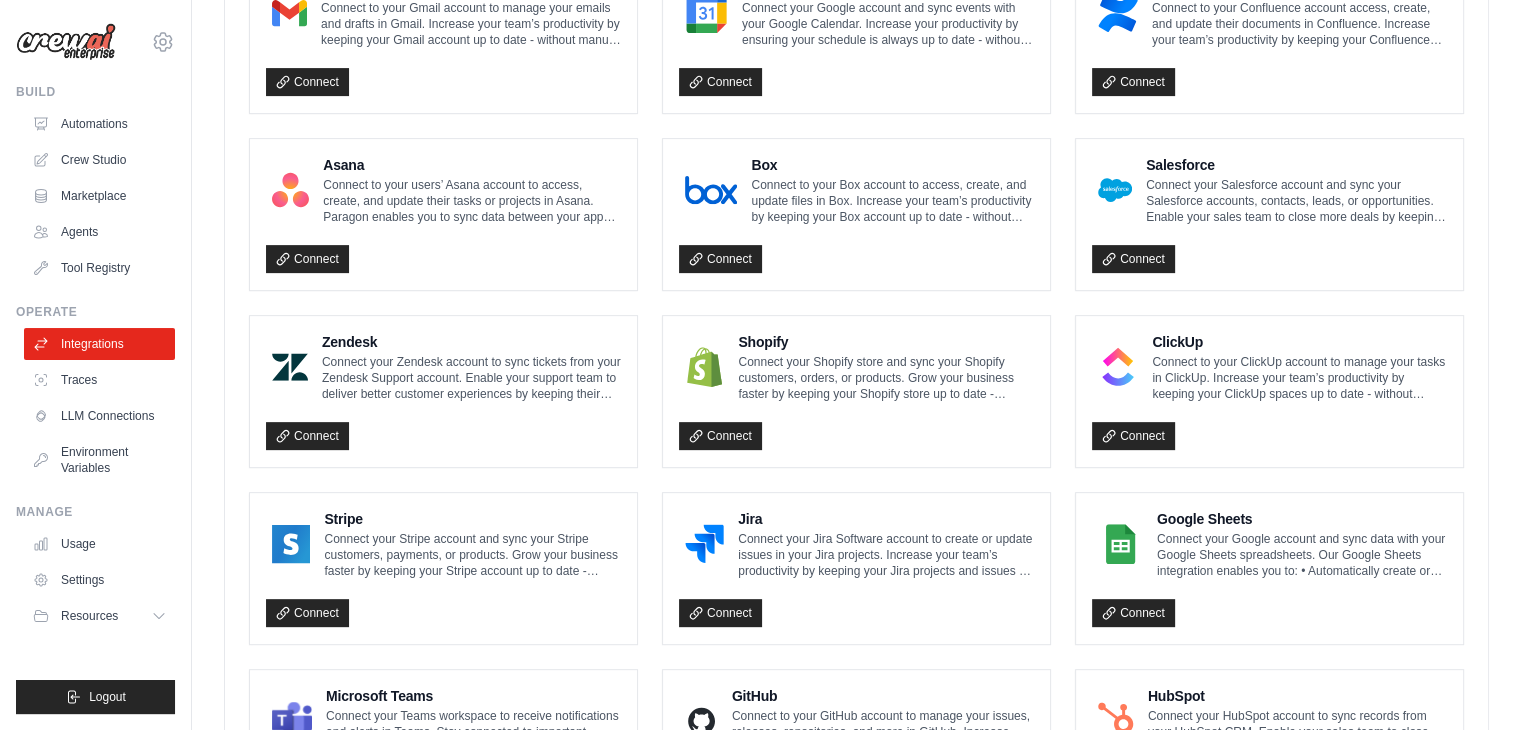 click on "Connect your Google account and sync data with your Google Sheets spreadsheets.
Our Google Sheets integration enables you to:
• Automatically create or update rows in Google Sheets
• Sync spreadsheets from Google Sheets
• Receive updates when new rows are added to a spreadsheet in Google Sheets" at bounding box center [1302, 555] 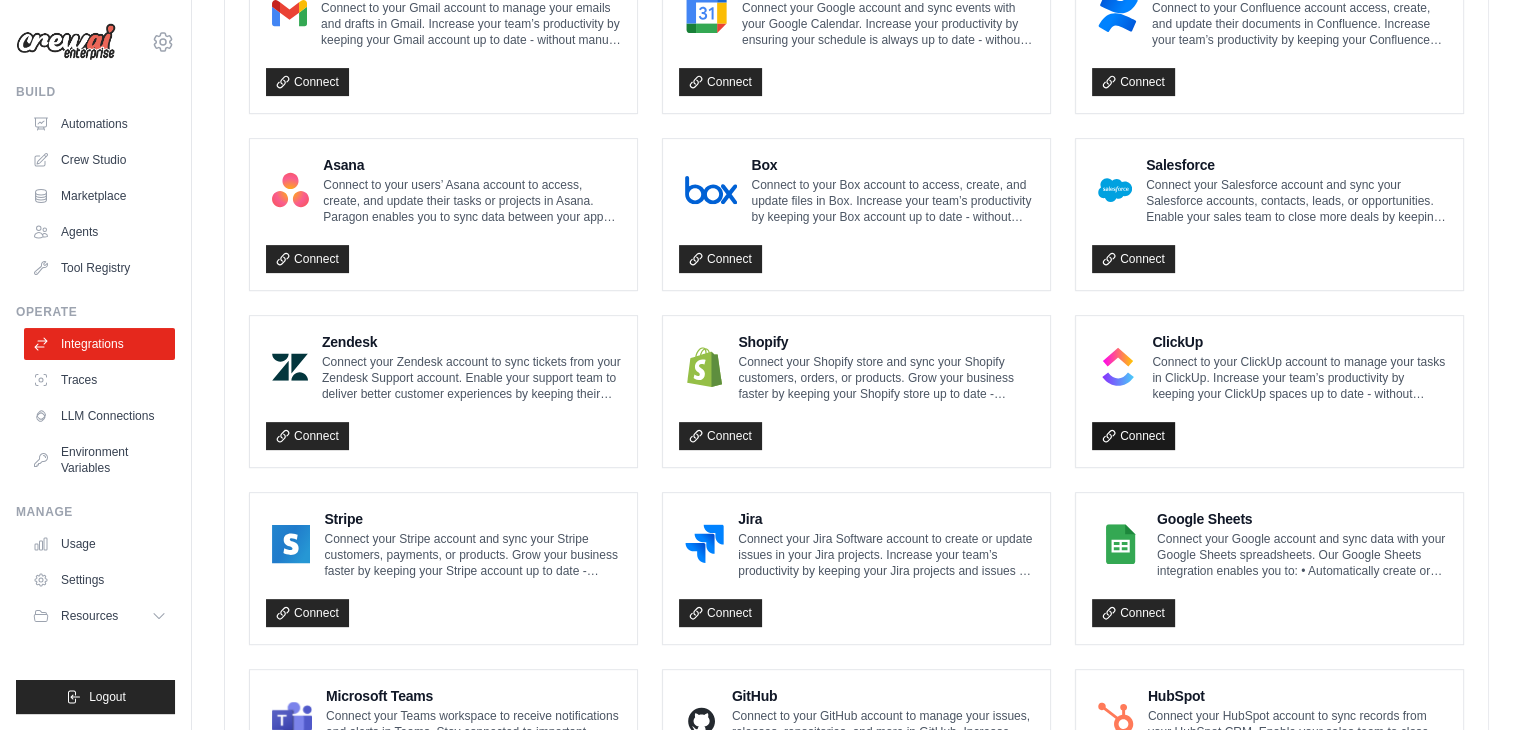 click on "Connect" at bounding box center (1133, 436) 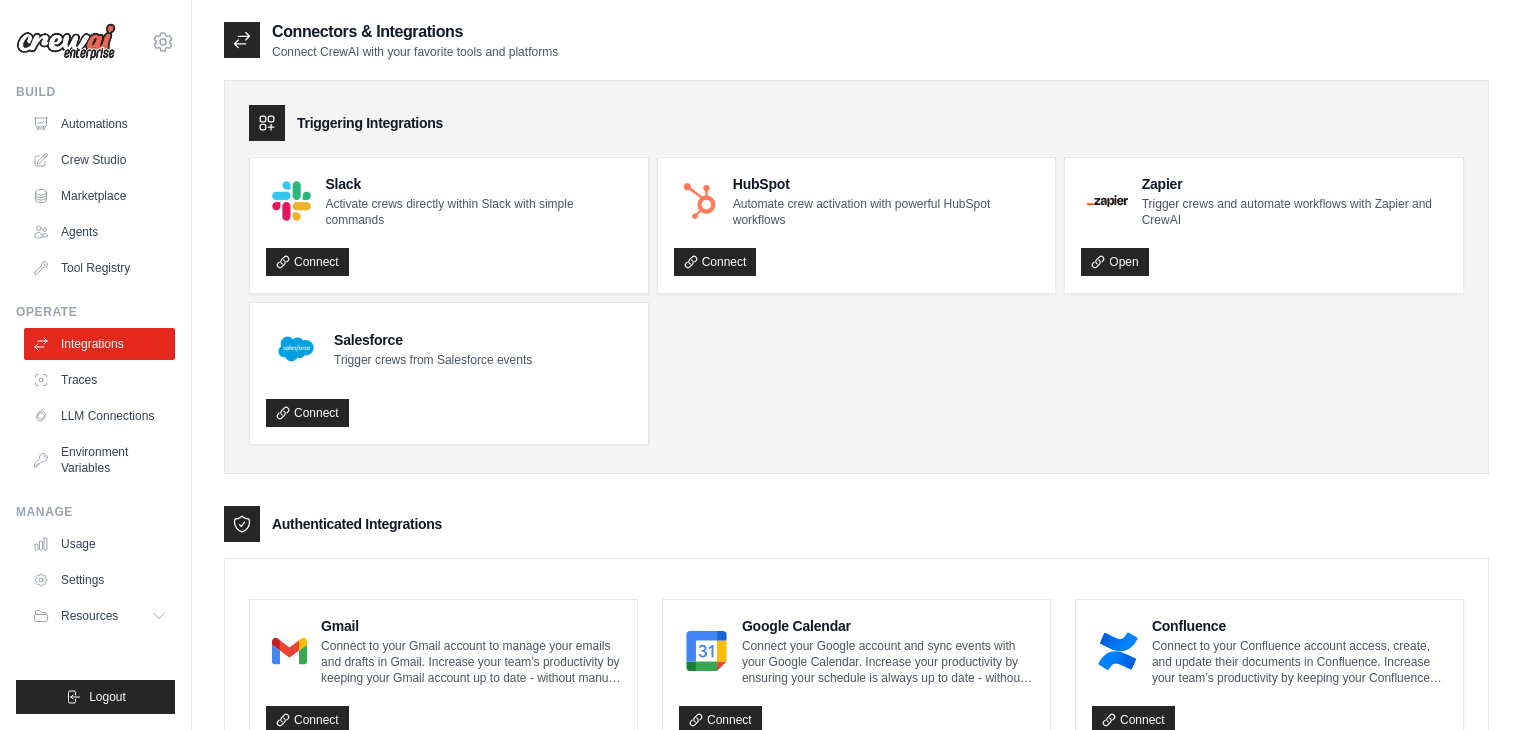 scroll, scrollTop: 0, scrollLeft: 0, axis: both 